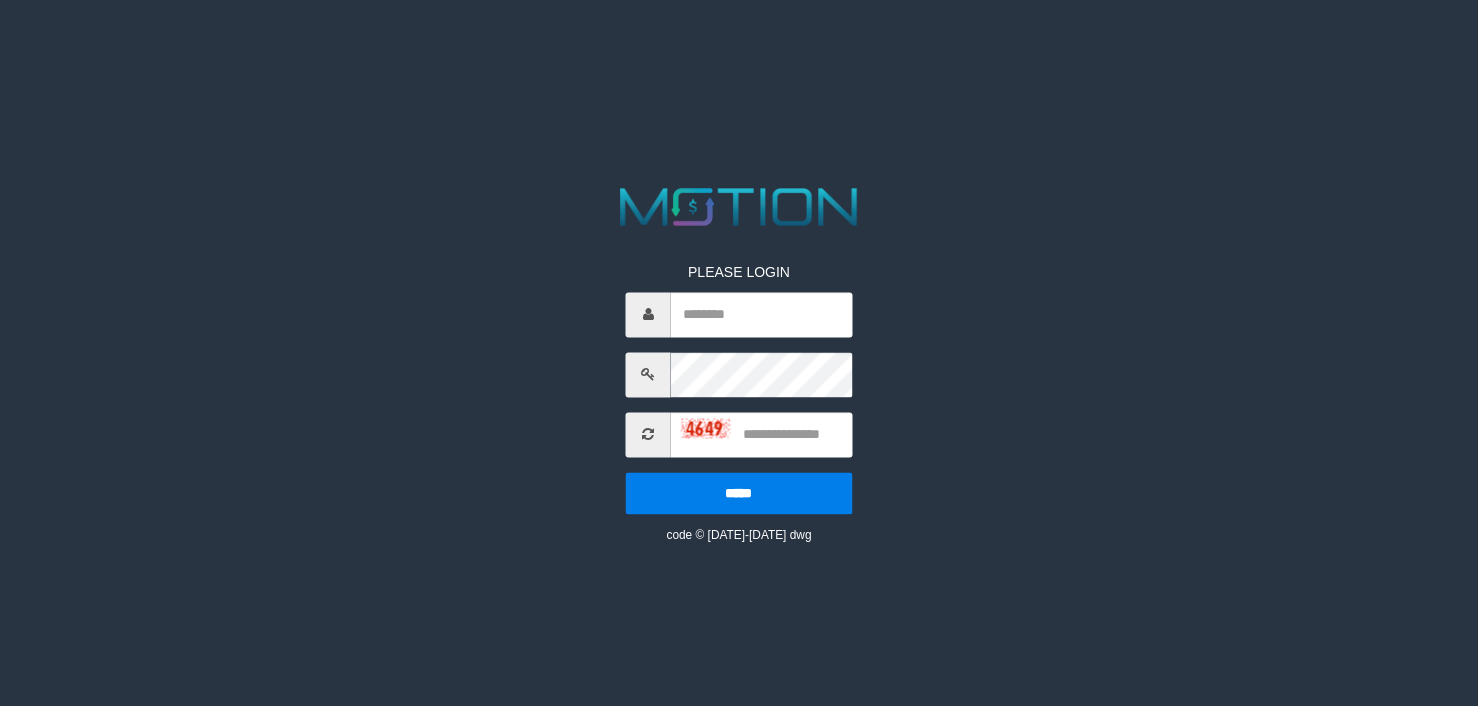 scroll, scrollTop: 0, scrollLeft: 0, axis: both 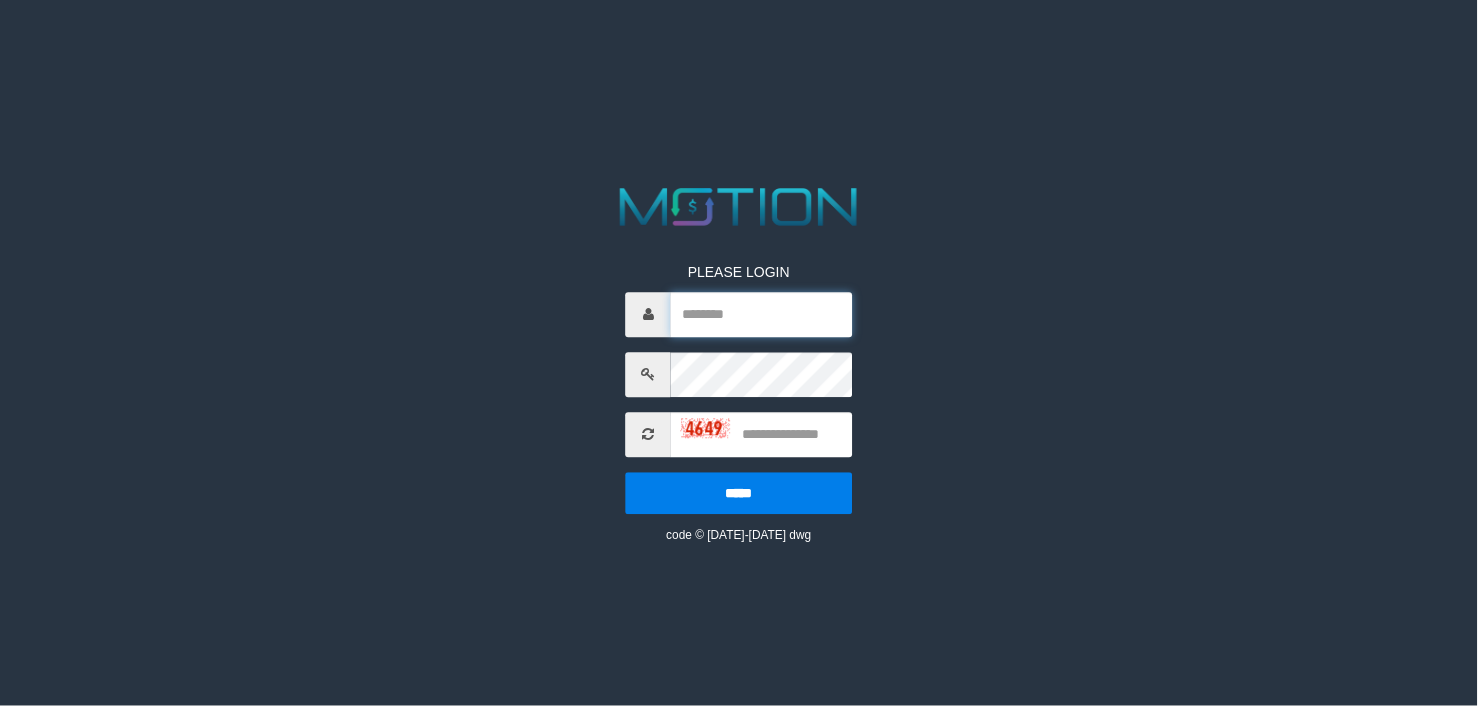 type on "*******" 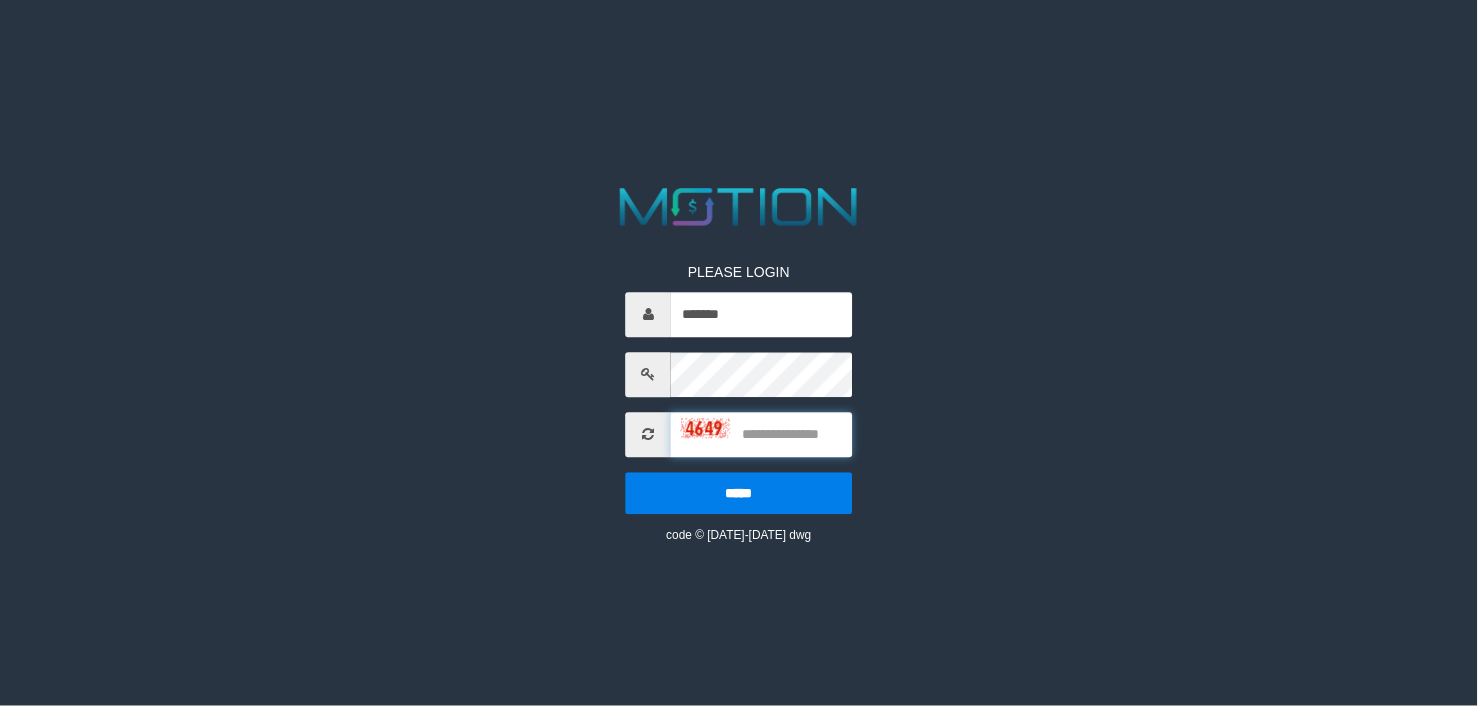 click at bounding box center (761, 434) 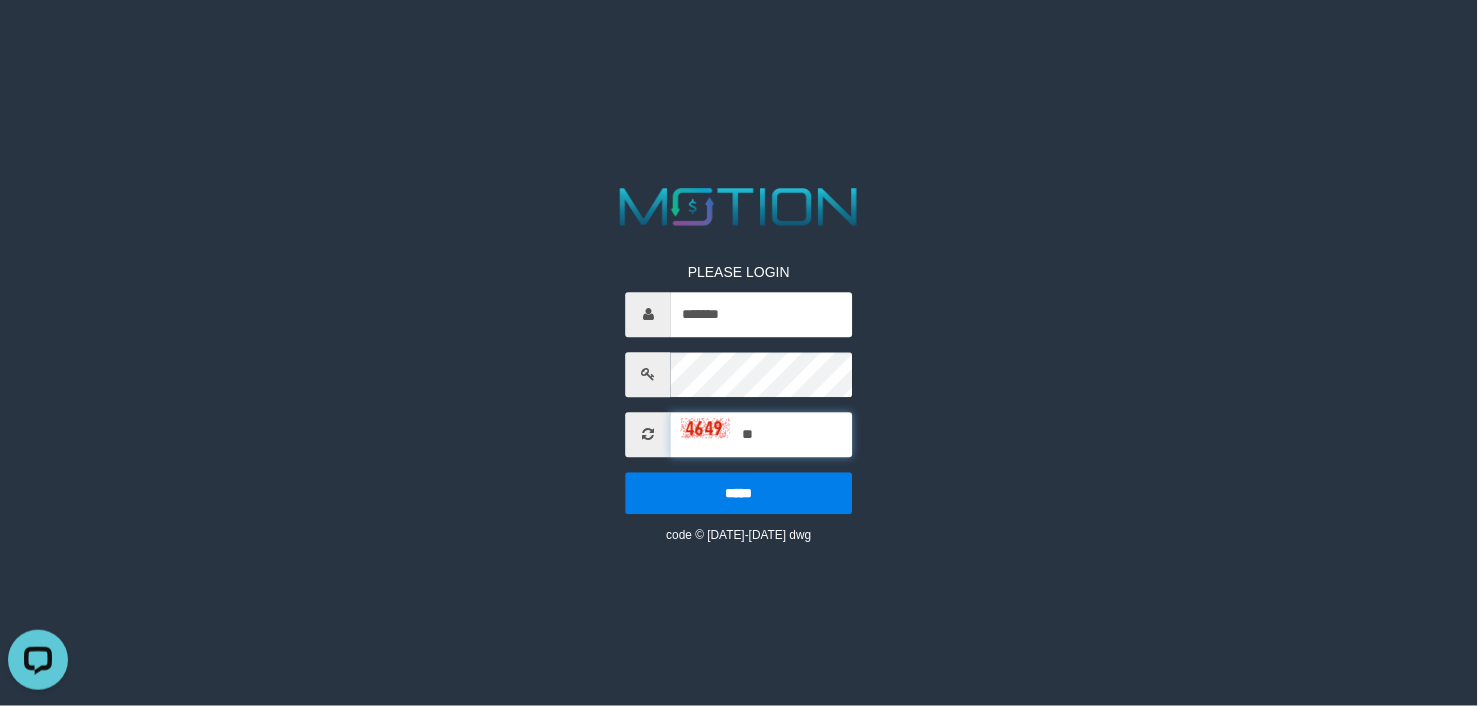 scroll, scrollTop: 0, scrollLeft: 0, axis: both 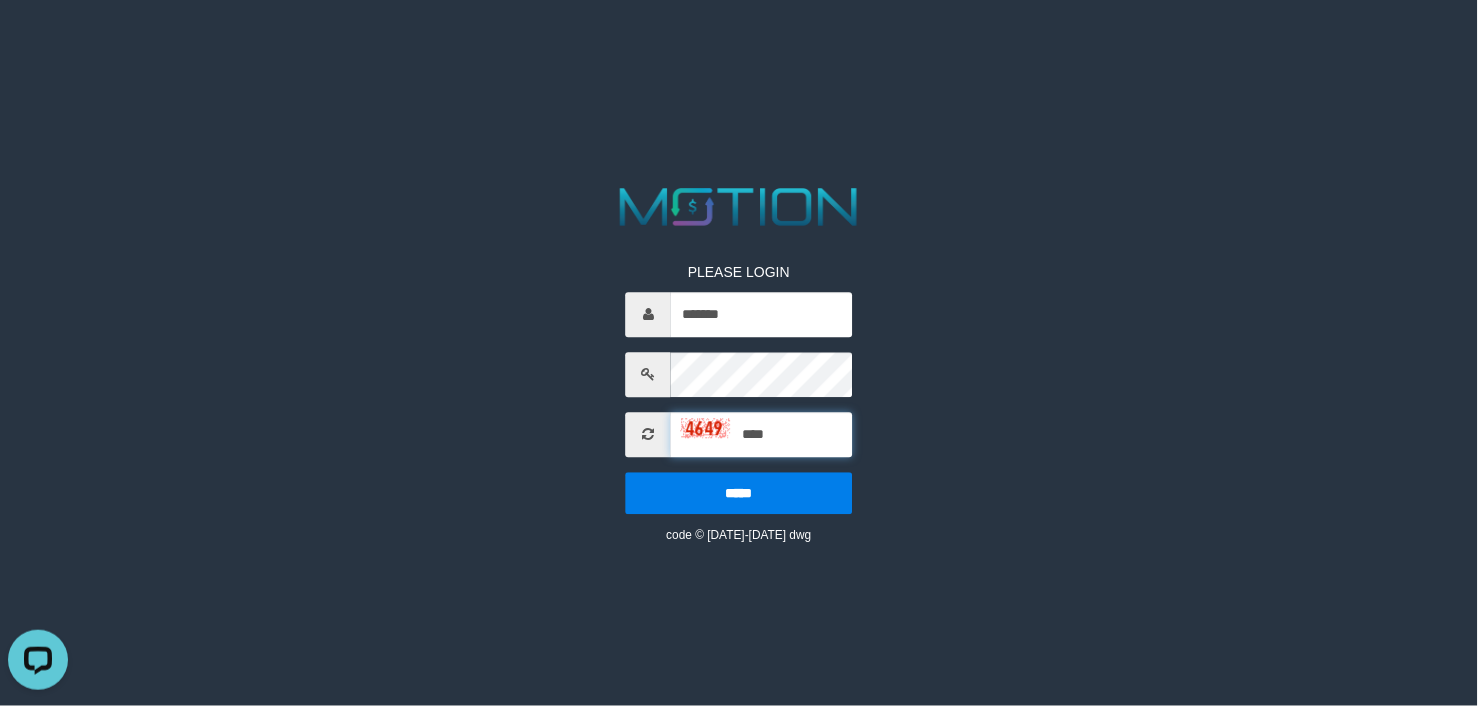 type on "****" 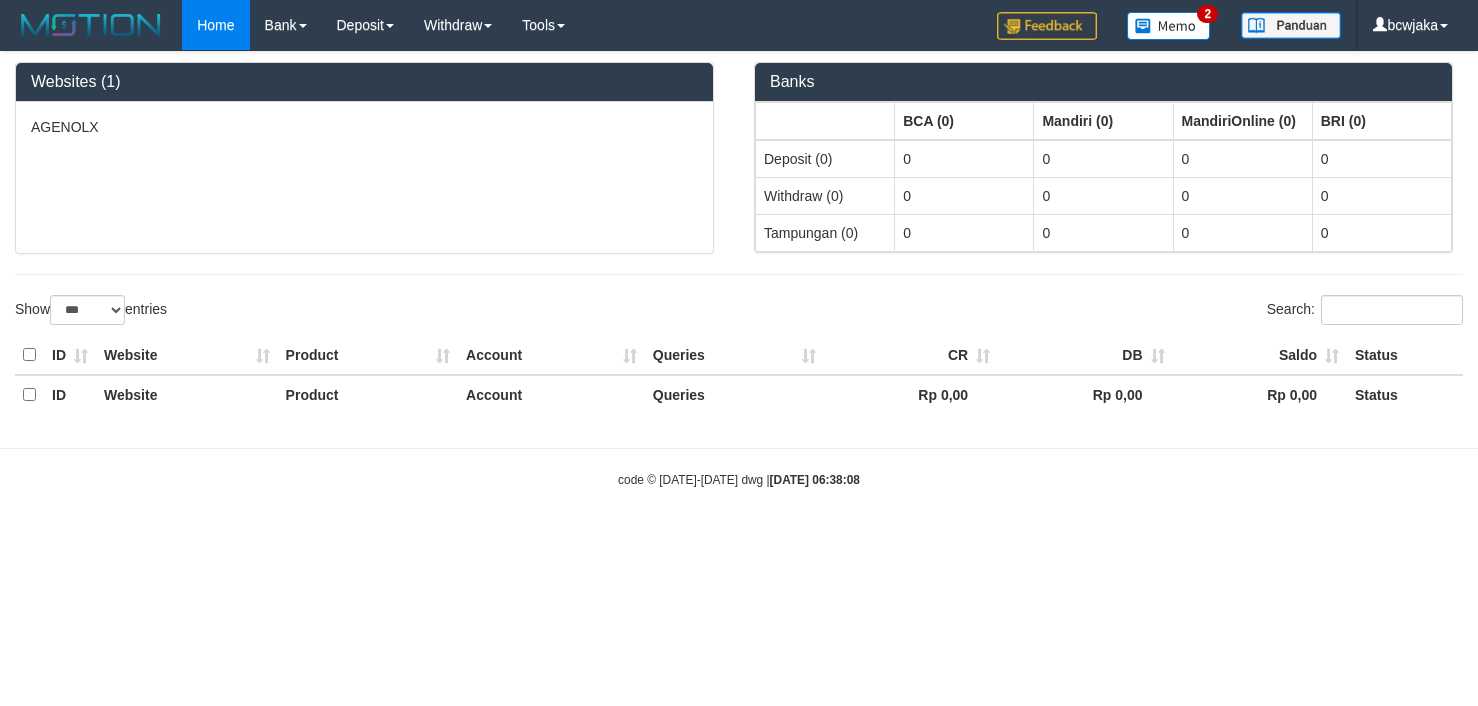 select on "***" 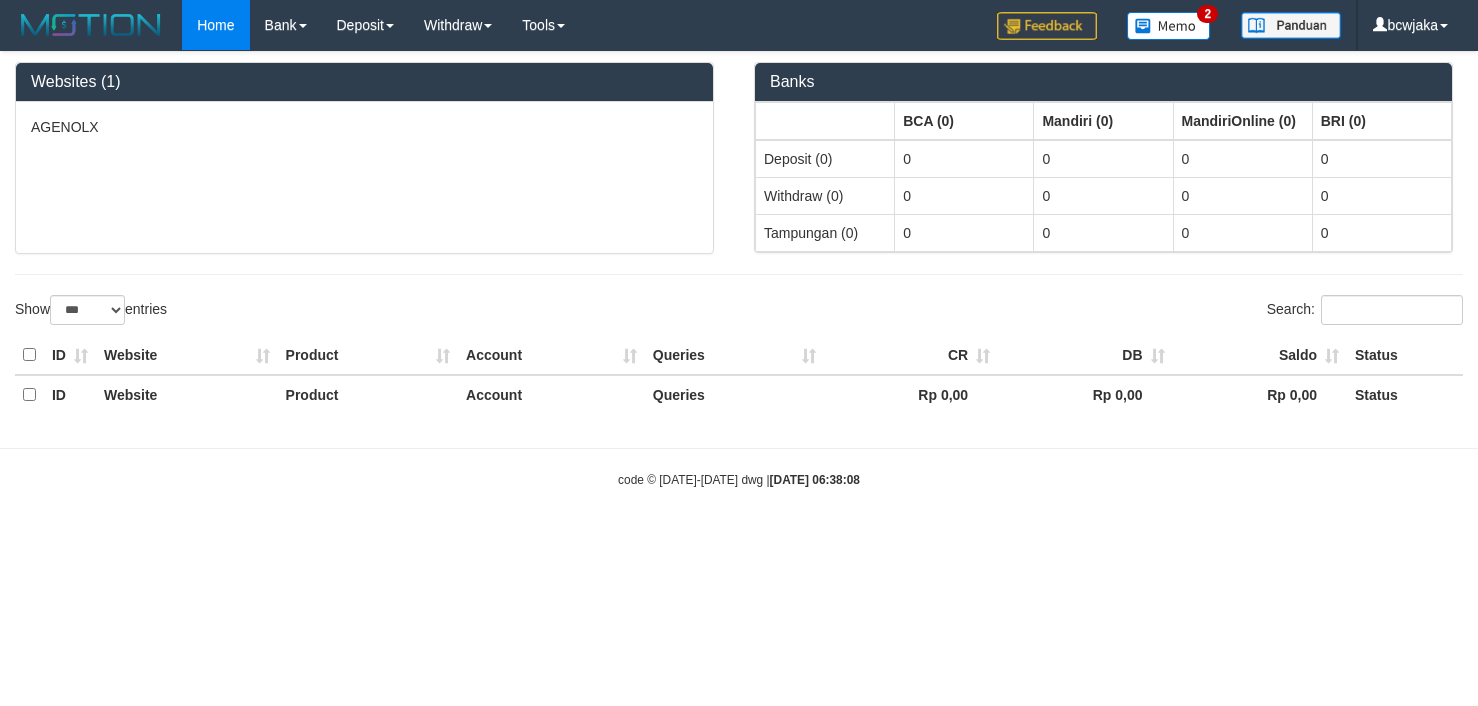 scroll, scrollTop: 0, scrollLeft: 0, axis: both 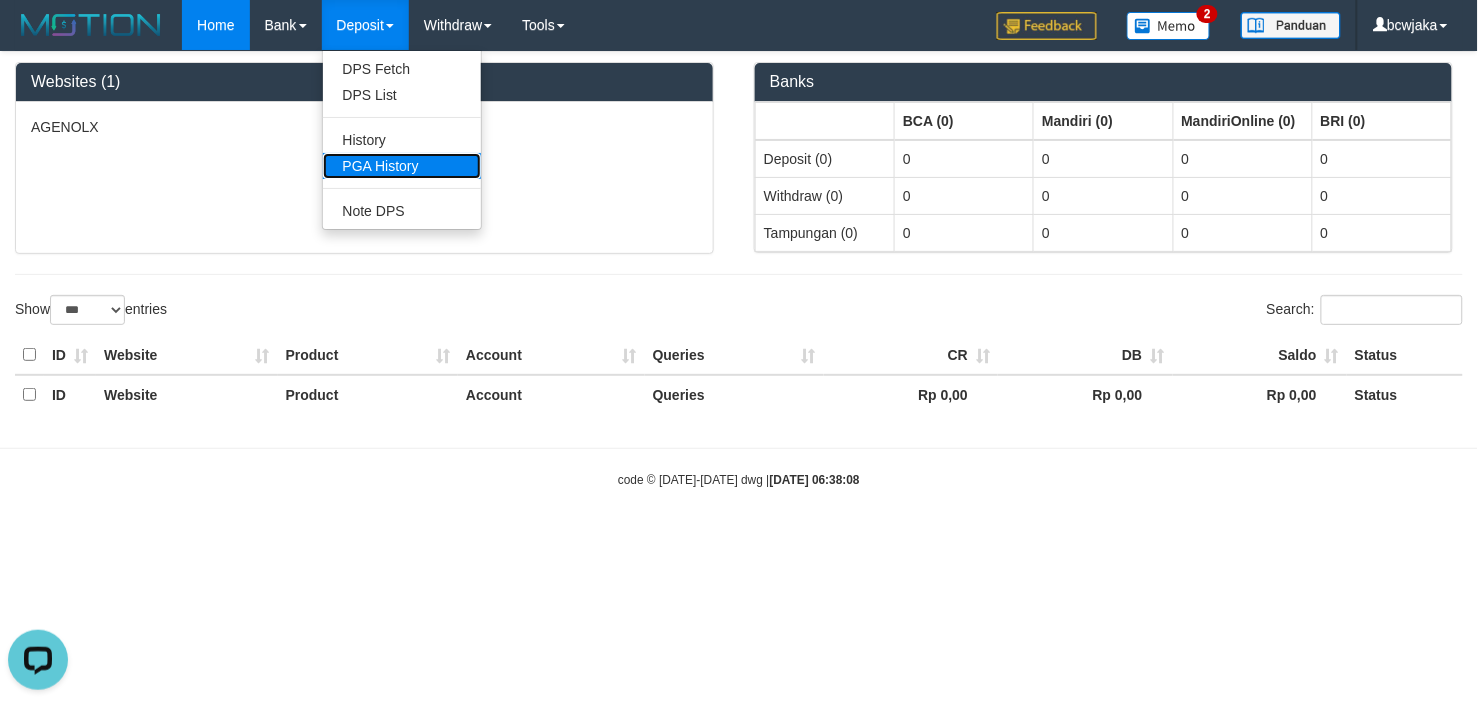 click on "PGA History" at bounding box center (402, 166) 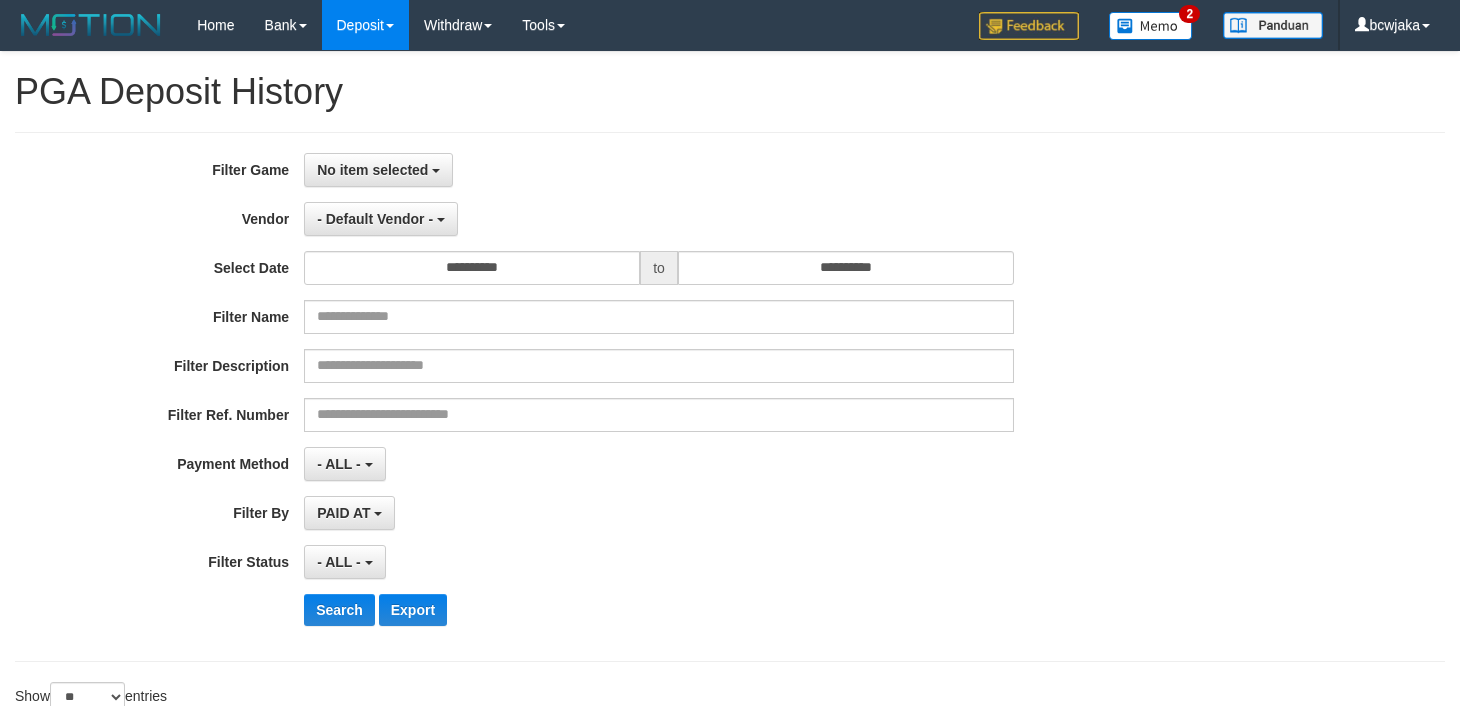 select 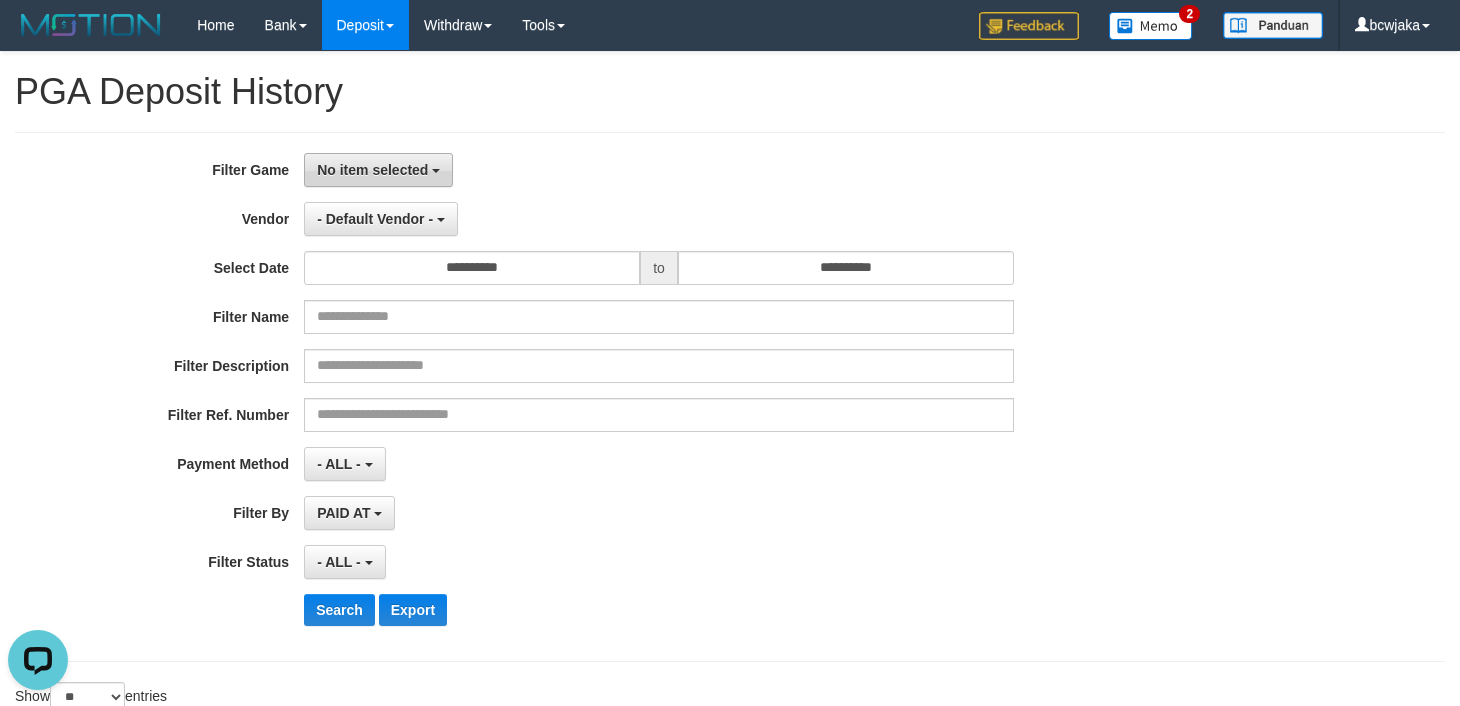 scroll, scrollTop: 0, scrollLeft: 0, axis: both 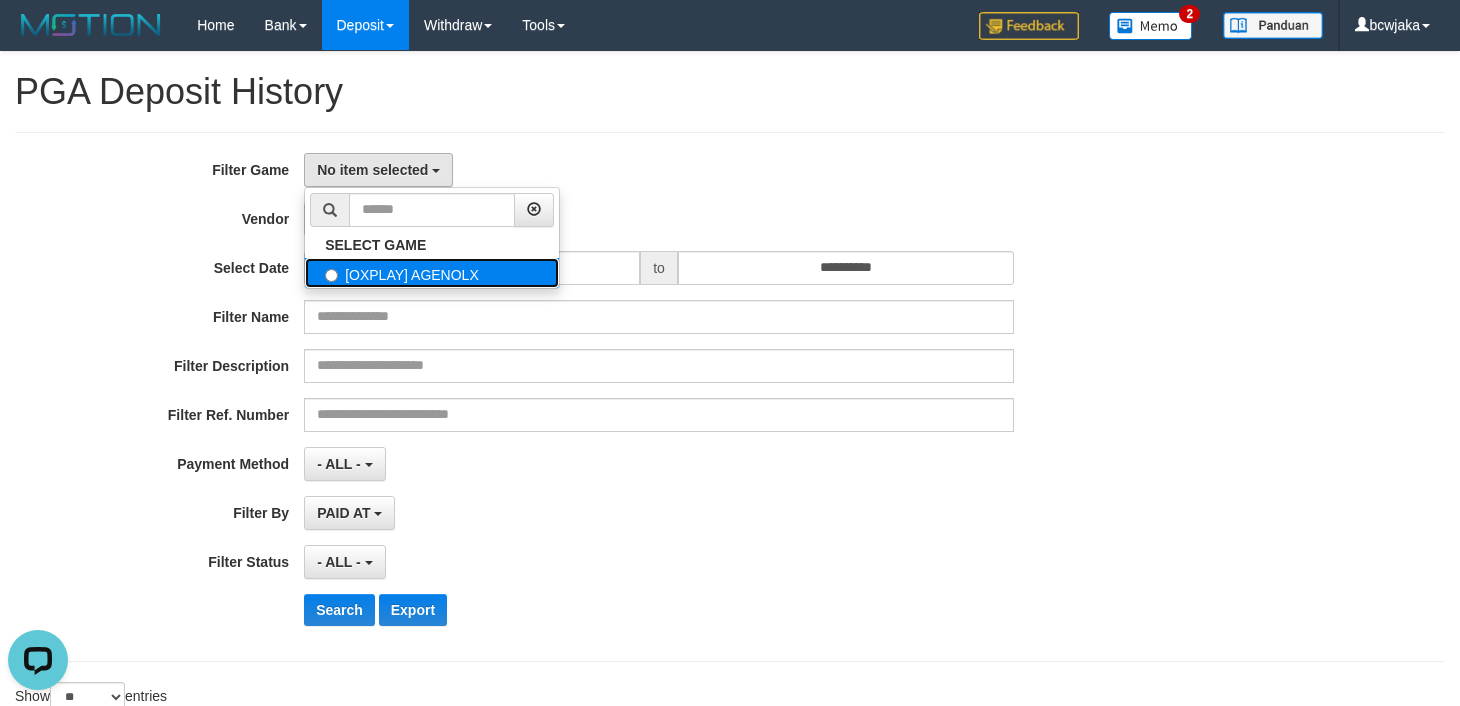 click on "[OXPLAY] AGENOLX" at bounding box center [432, 273] 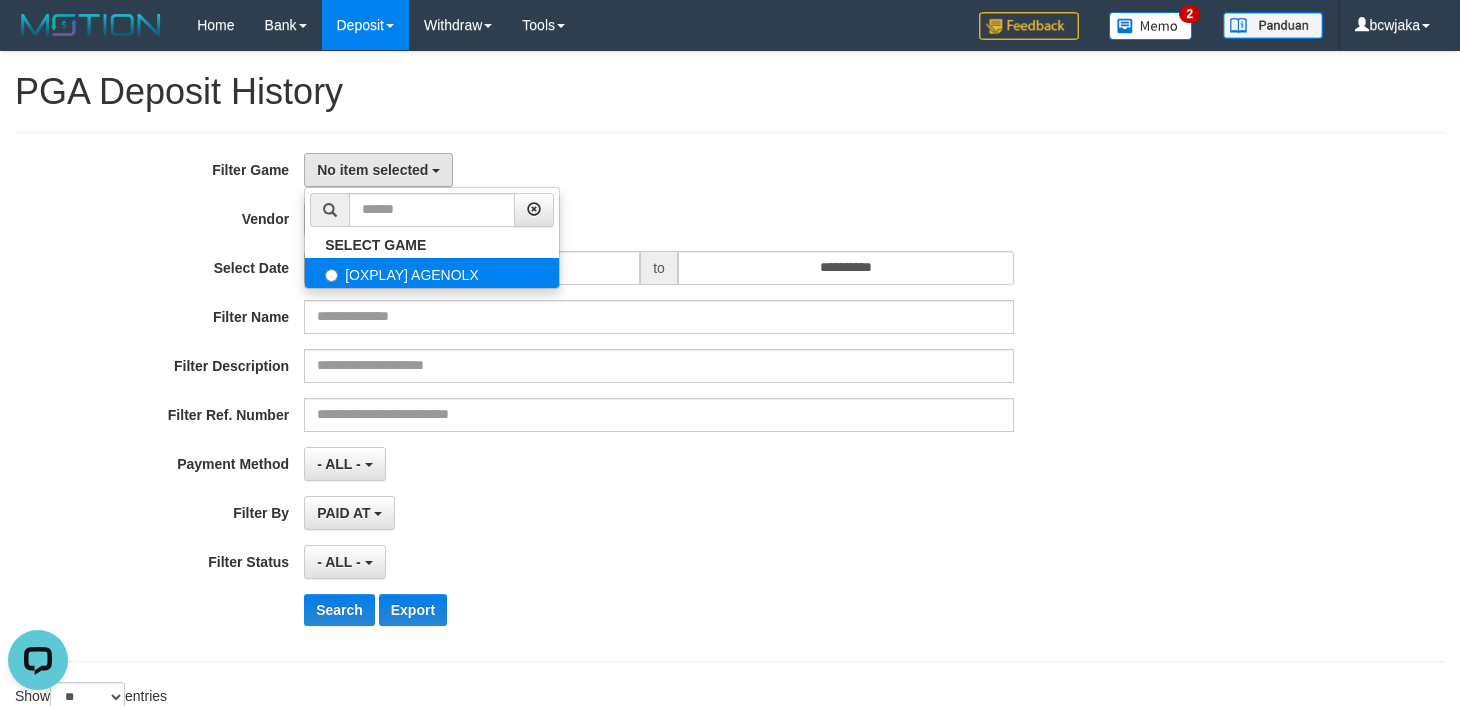 select on "***" 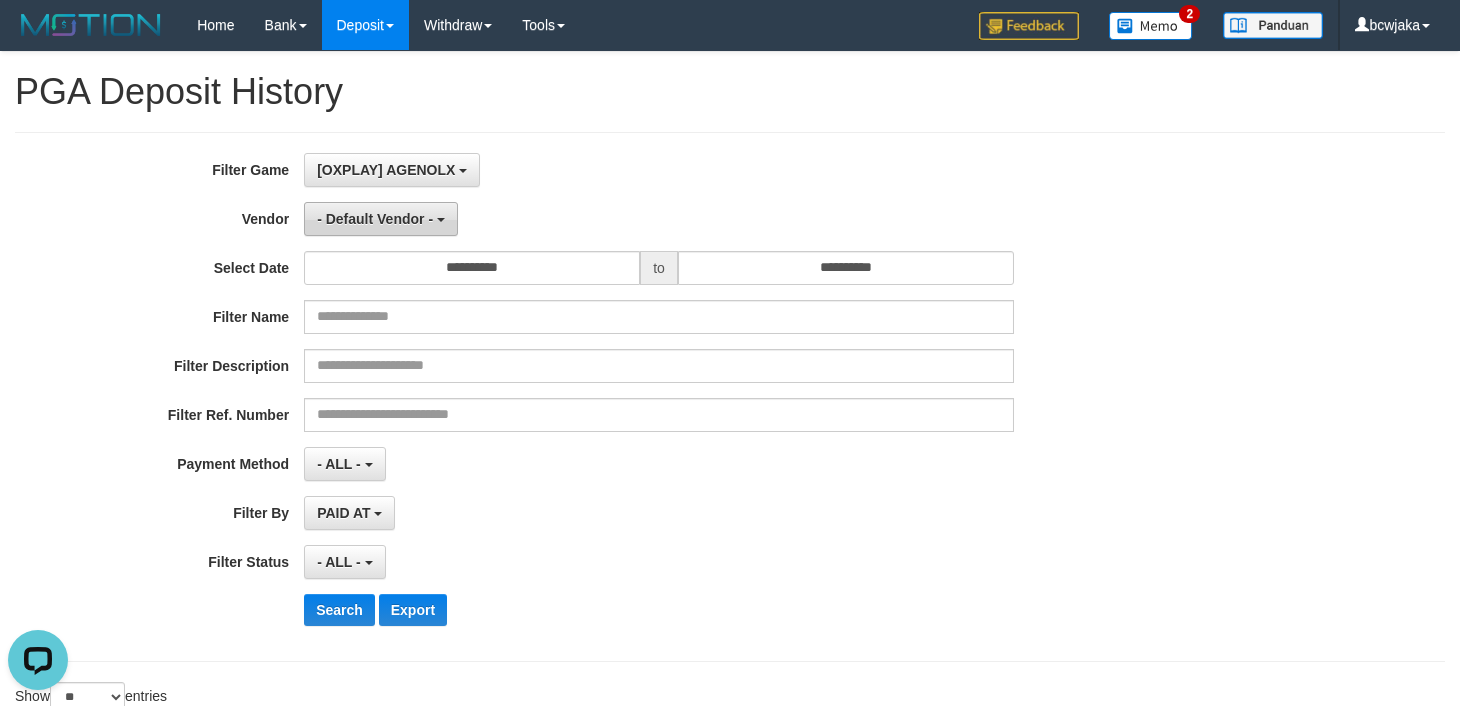 scroll, scrollTop: 17, scrollLeft: 0, axis: vertical 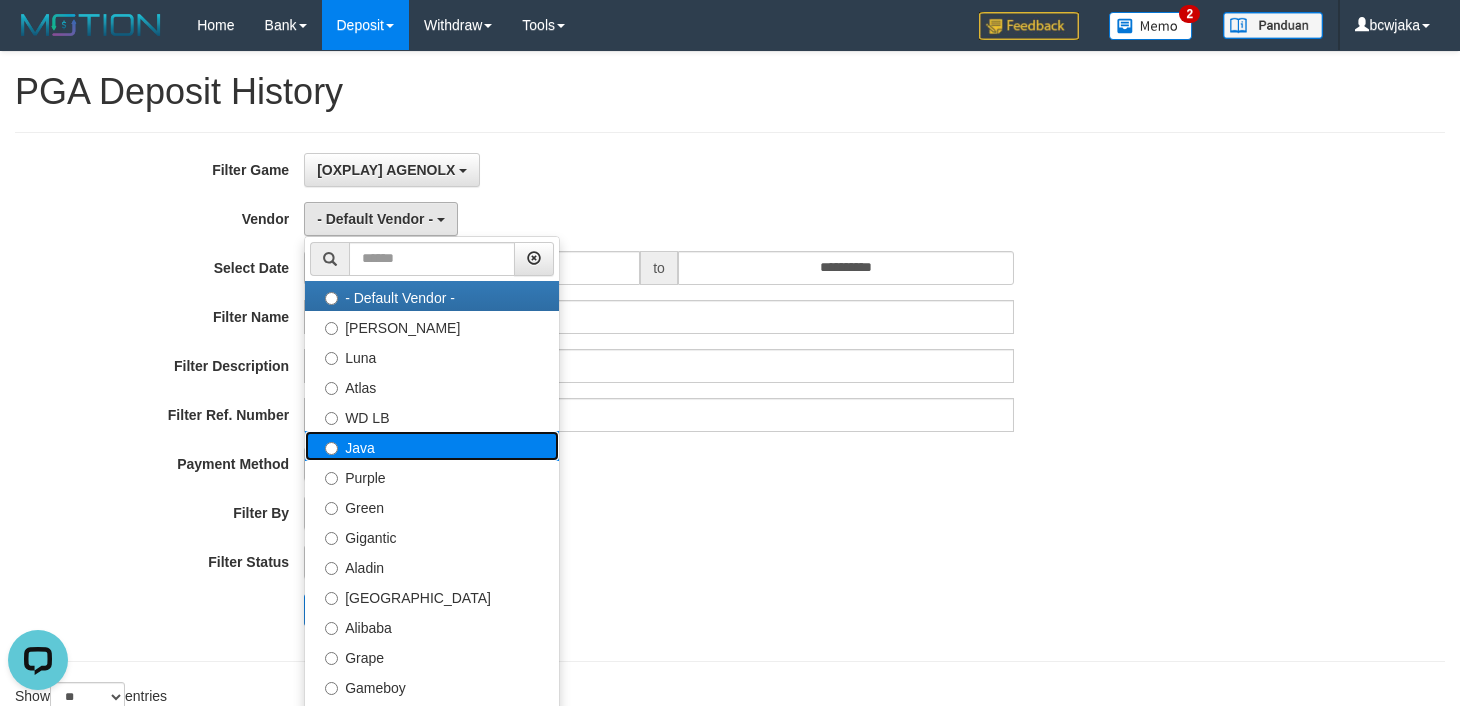 click on "Java" at bounding box center (432, 446) 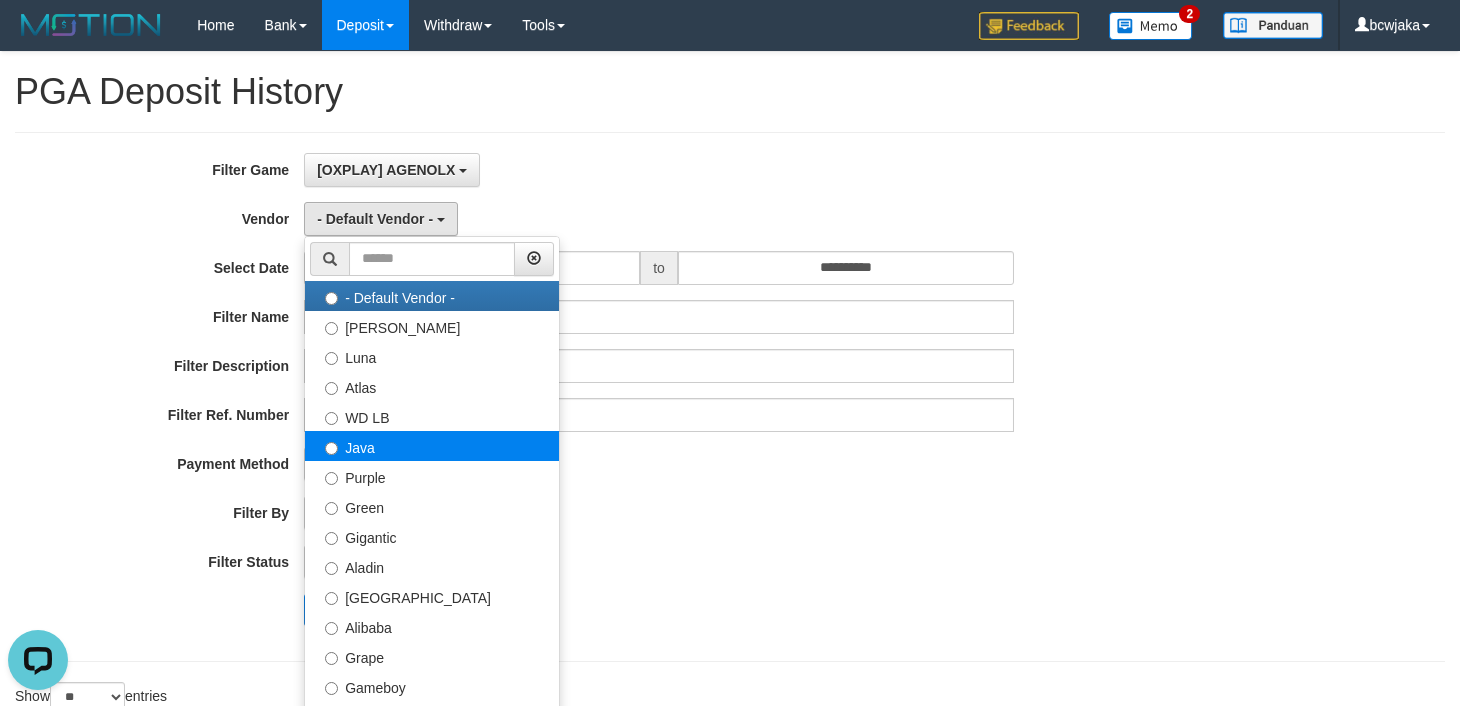 select on "**********" 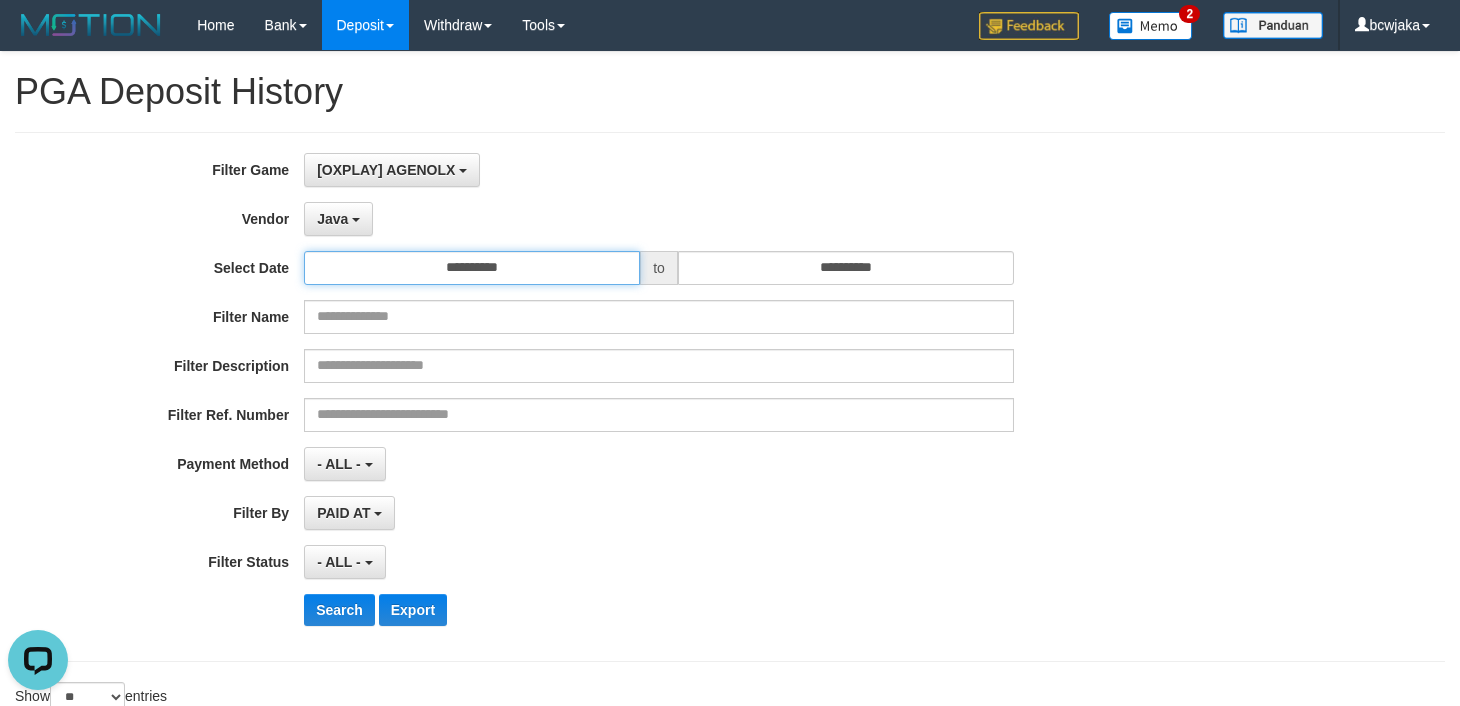 click on "**********" at bounding box center (472, 268) 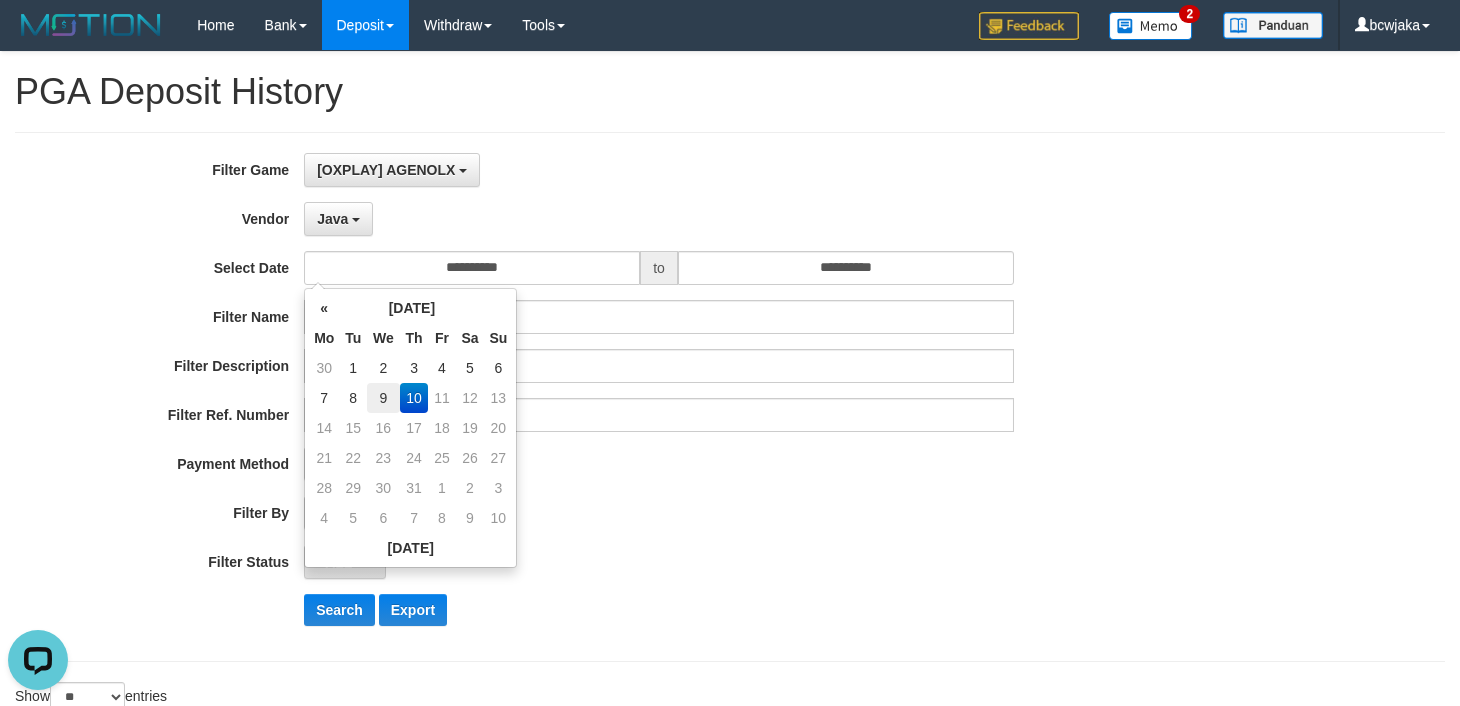 click on "9" at bounding box center [383, 398] 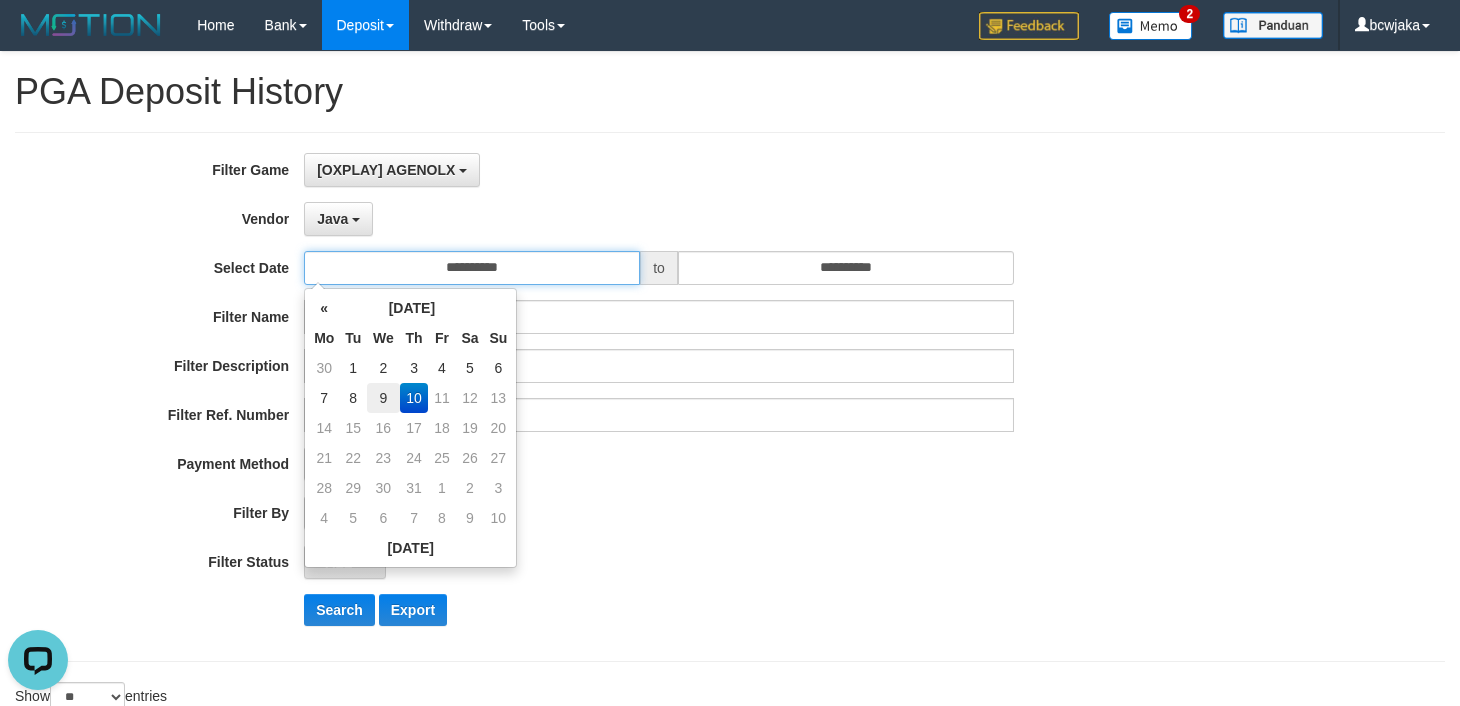 type on "**********" 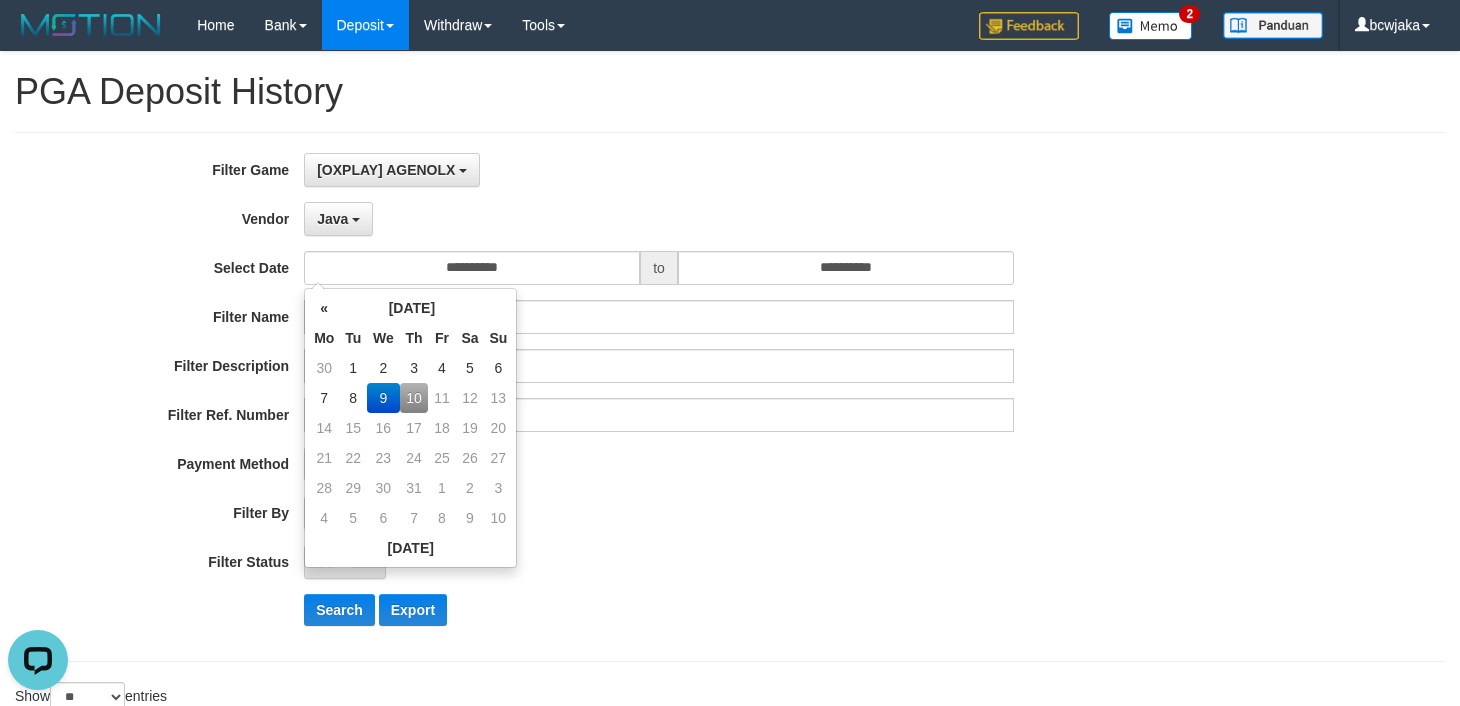 click on "**********" at bounding box center (608, 397) 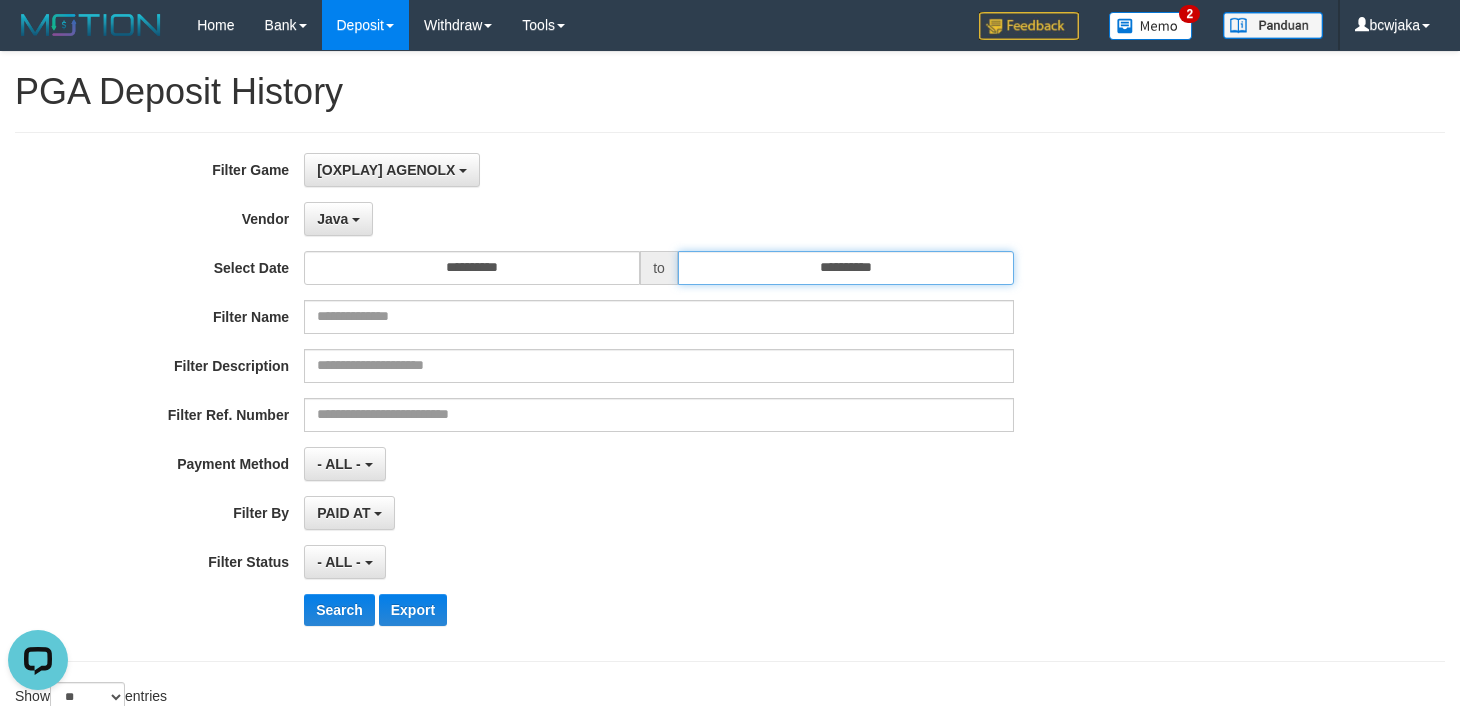 click on "**********" at bounding box center [846, 268] 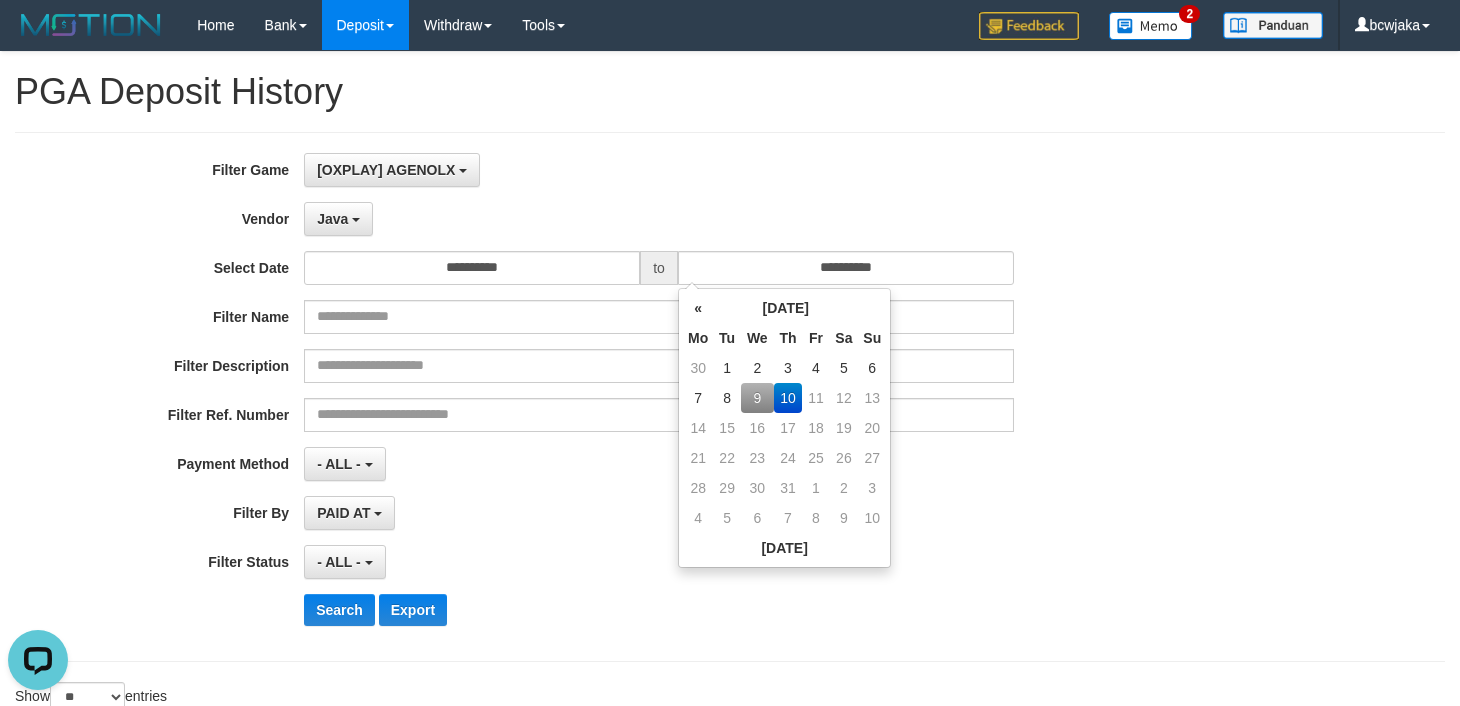 click on "9" at bounding box center (757, 398) 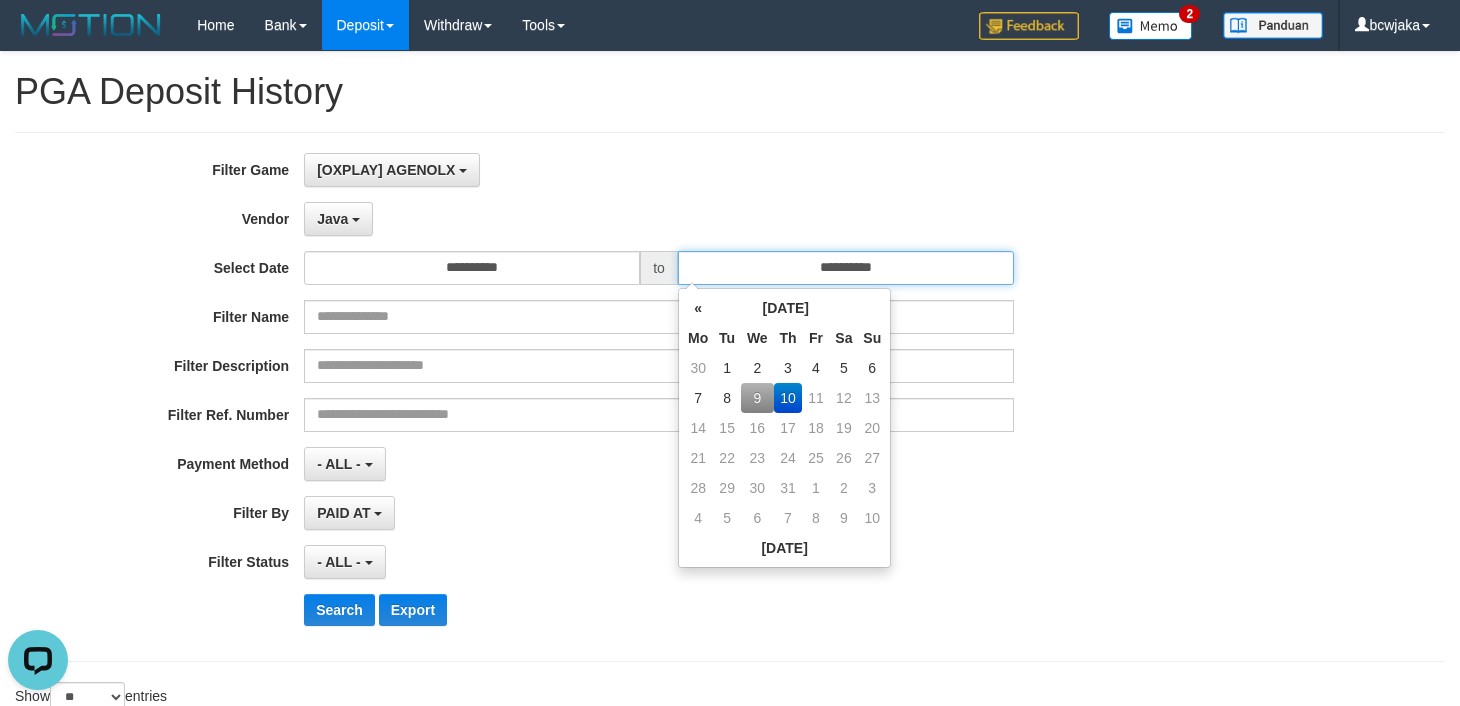 type on "**********" 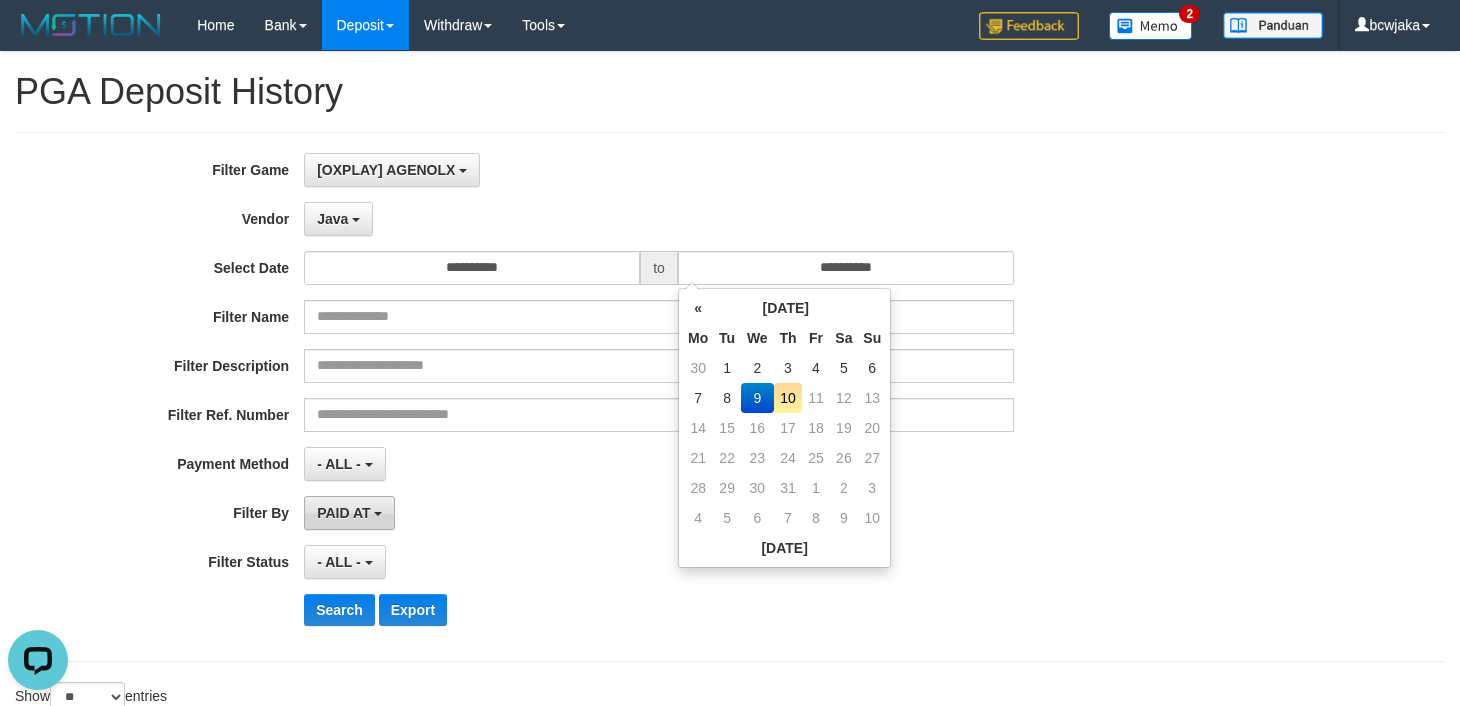 click on "PAID AT" at bounding box center (349, 513) 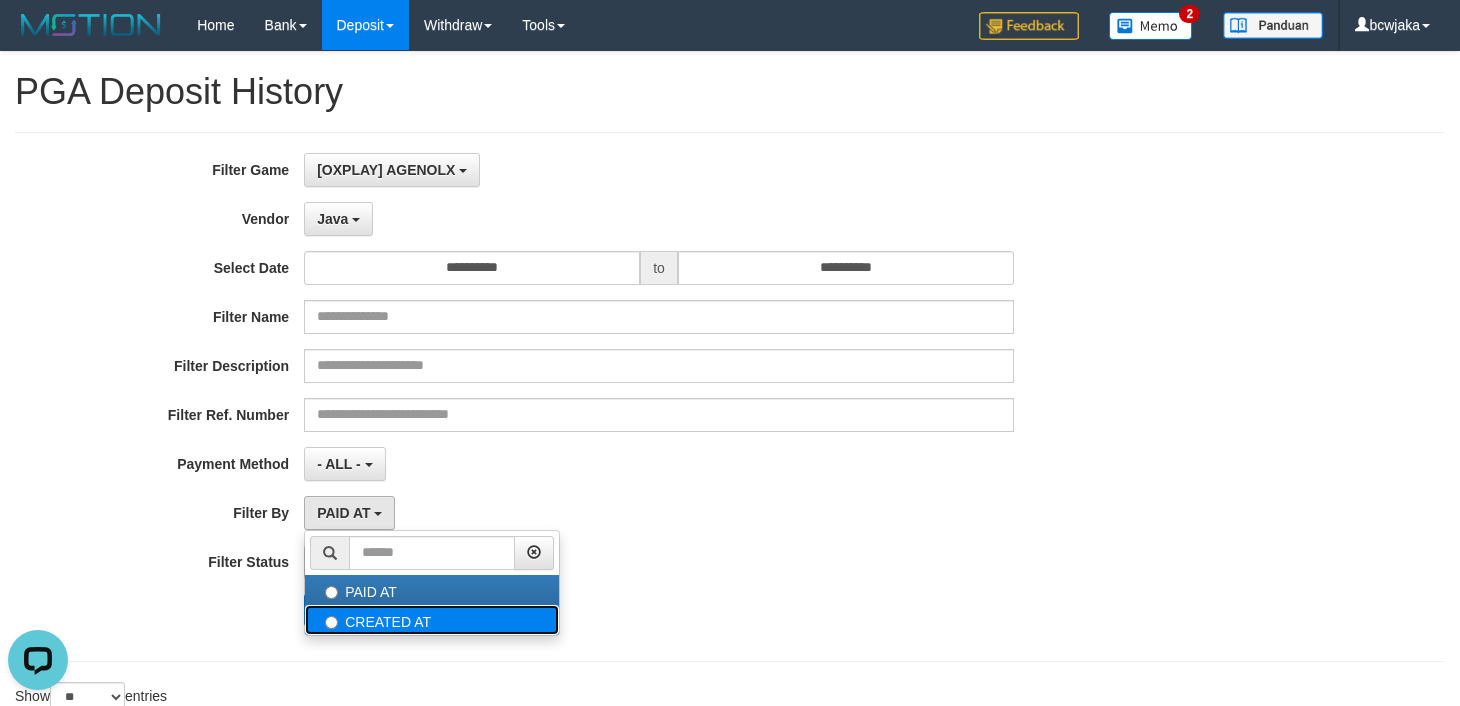 click on "CREATED AT" at bounding box center [432, 620] 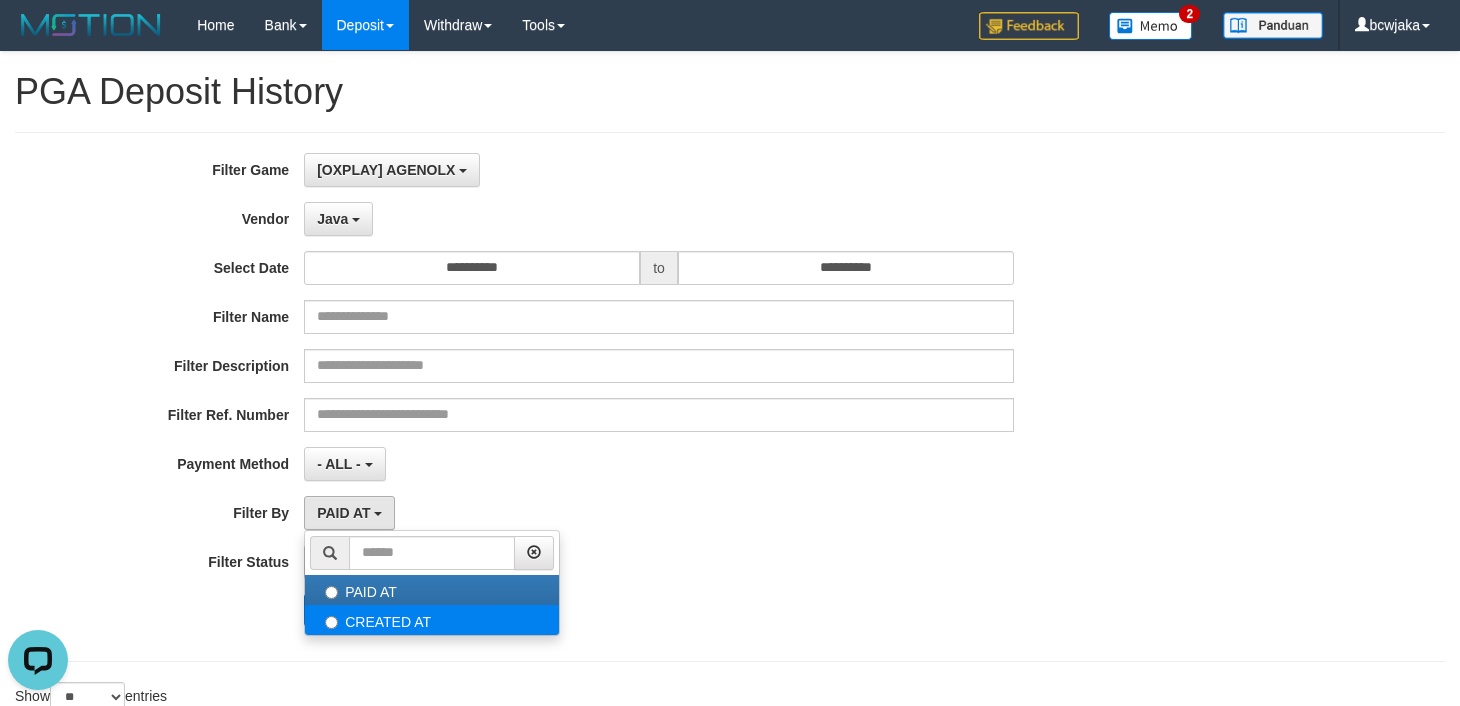select on "*" 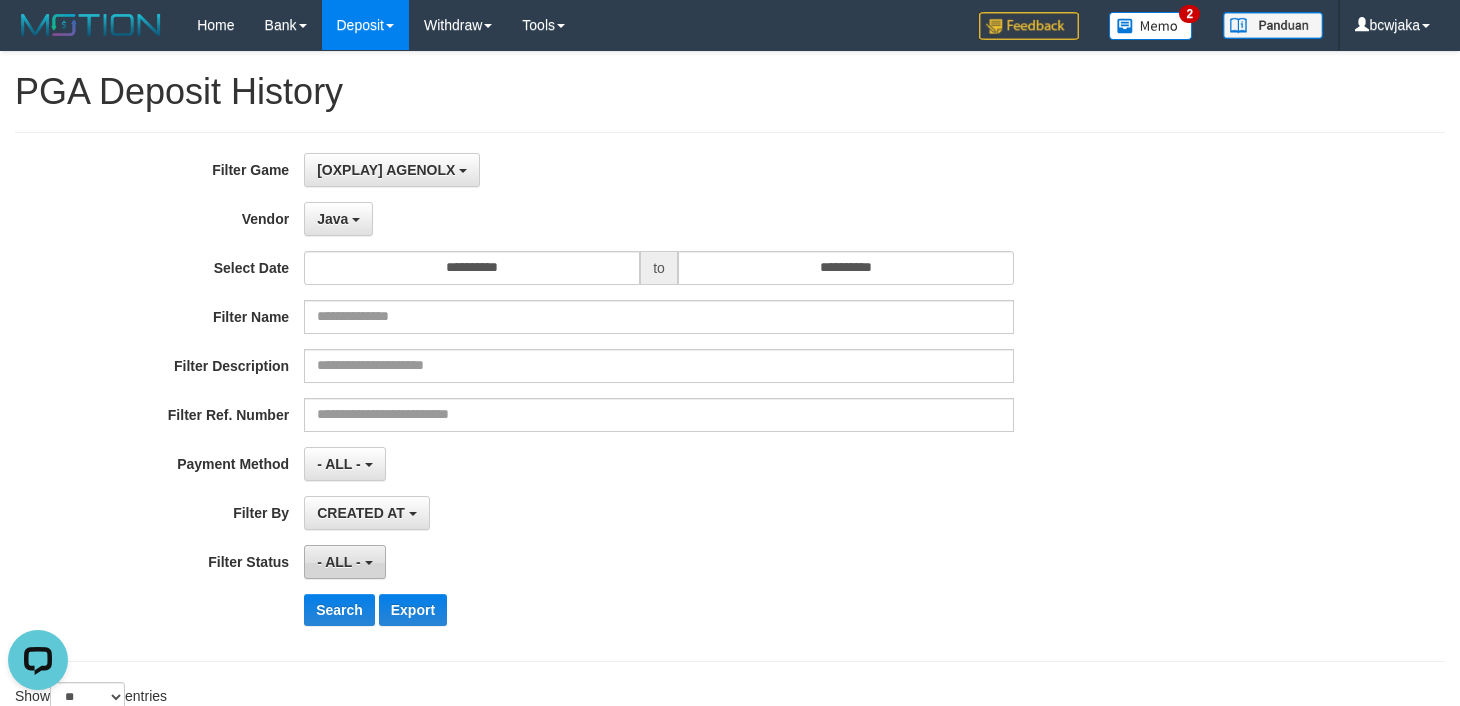 click on "- ALL -" at bounding box center [339, 562] 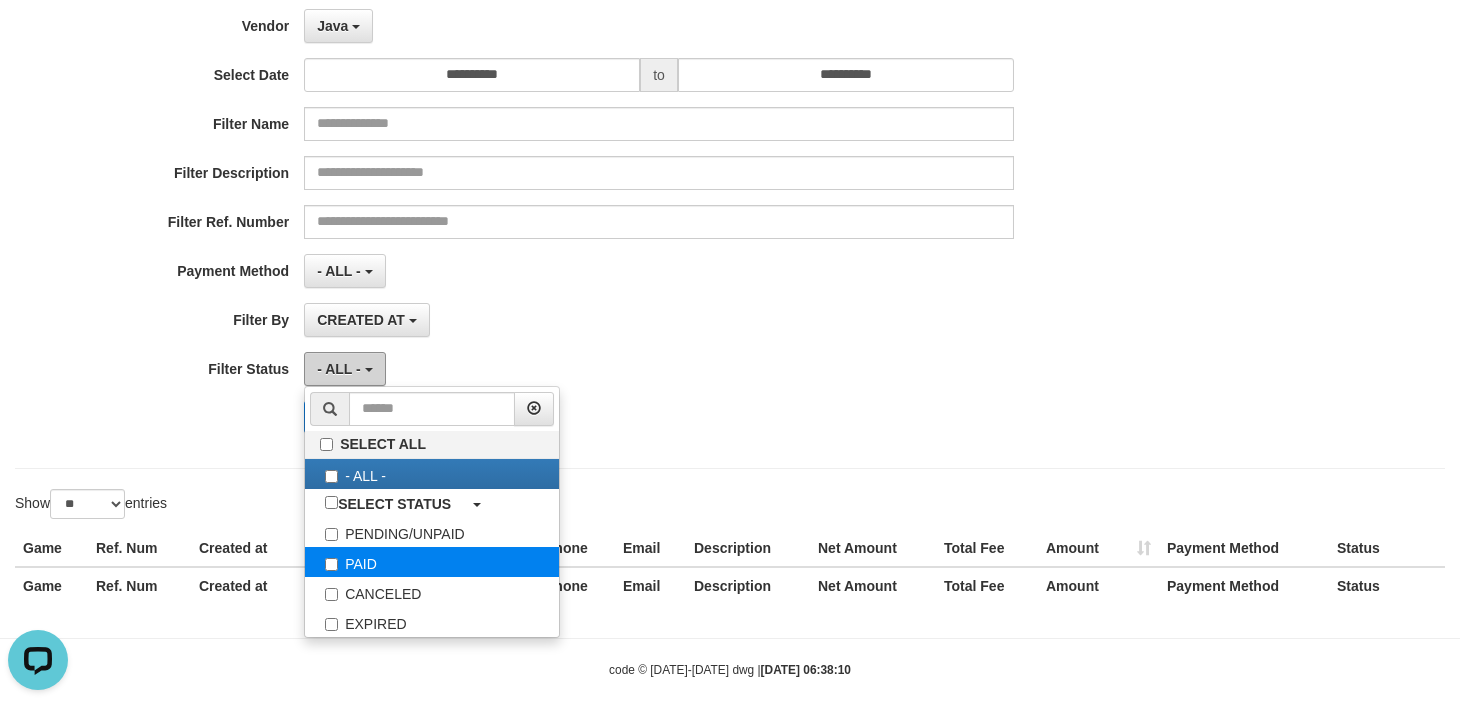 scroll, scrollTop: 218, scrollLeft: 0, axis: vertical 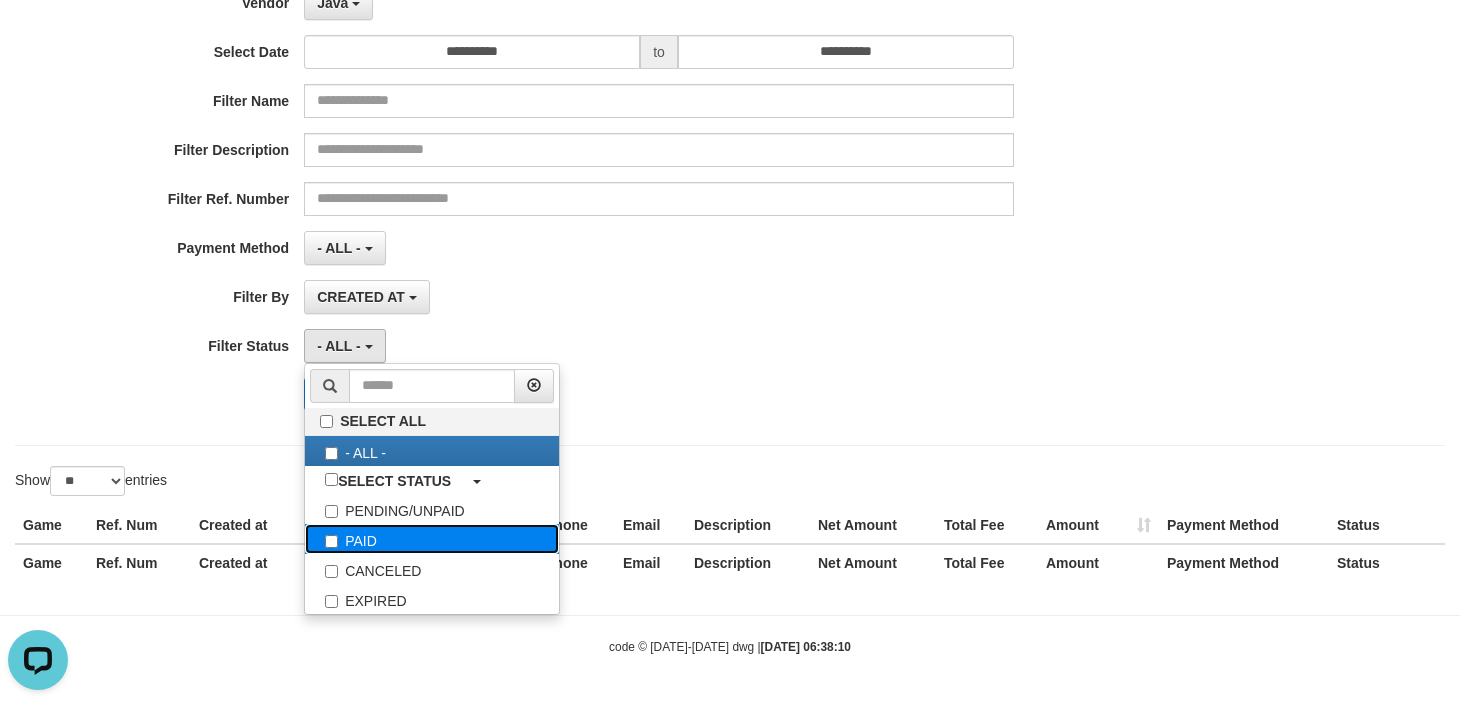click on "PAID" at bounding box center [432, 539] 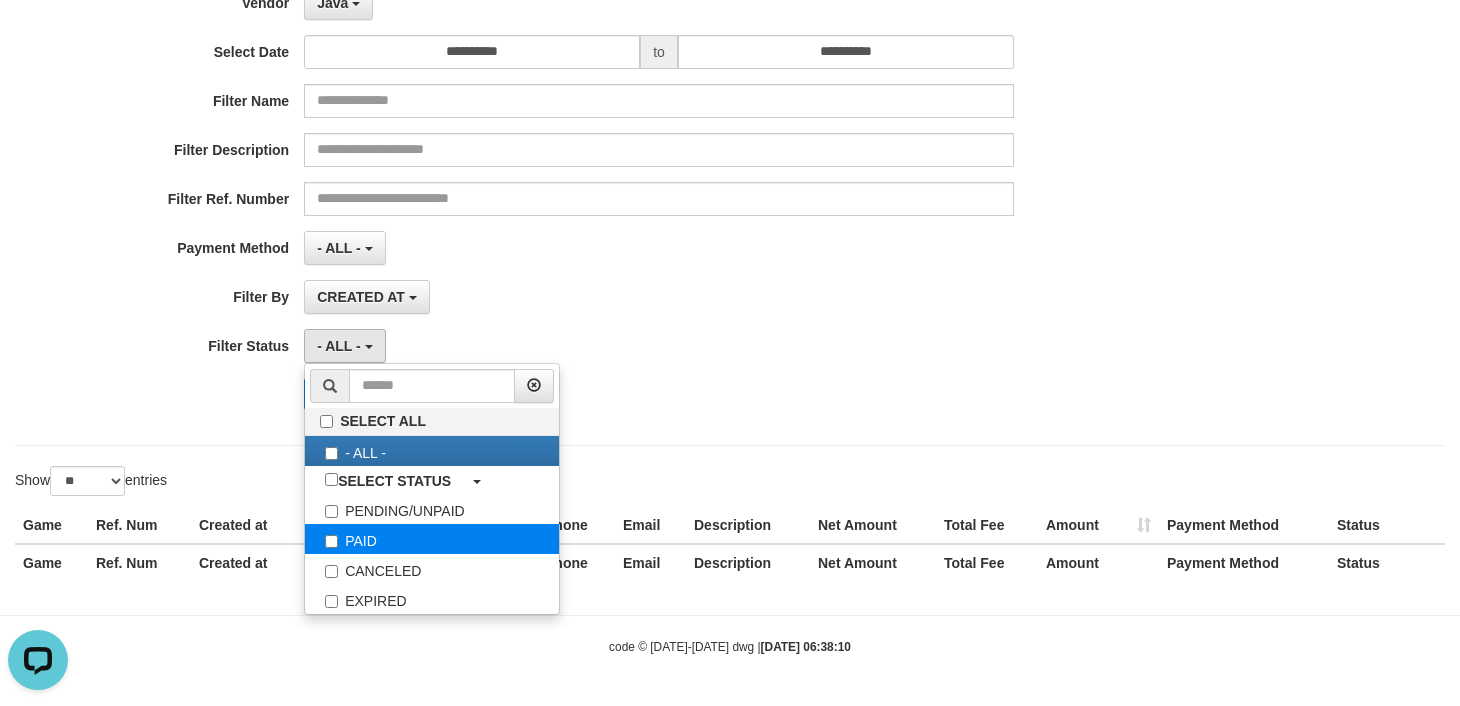 select on "*" 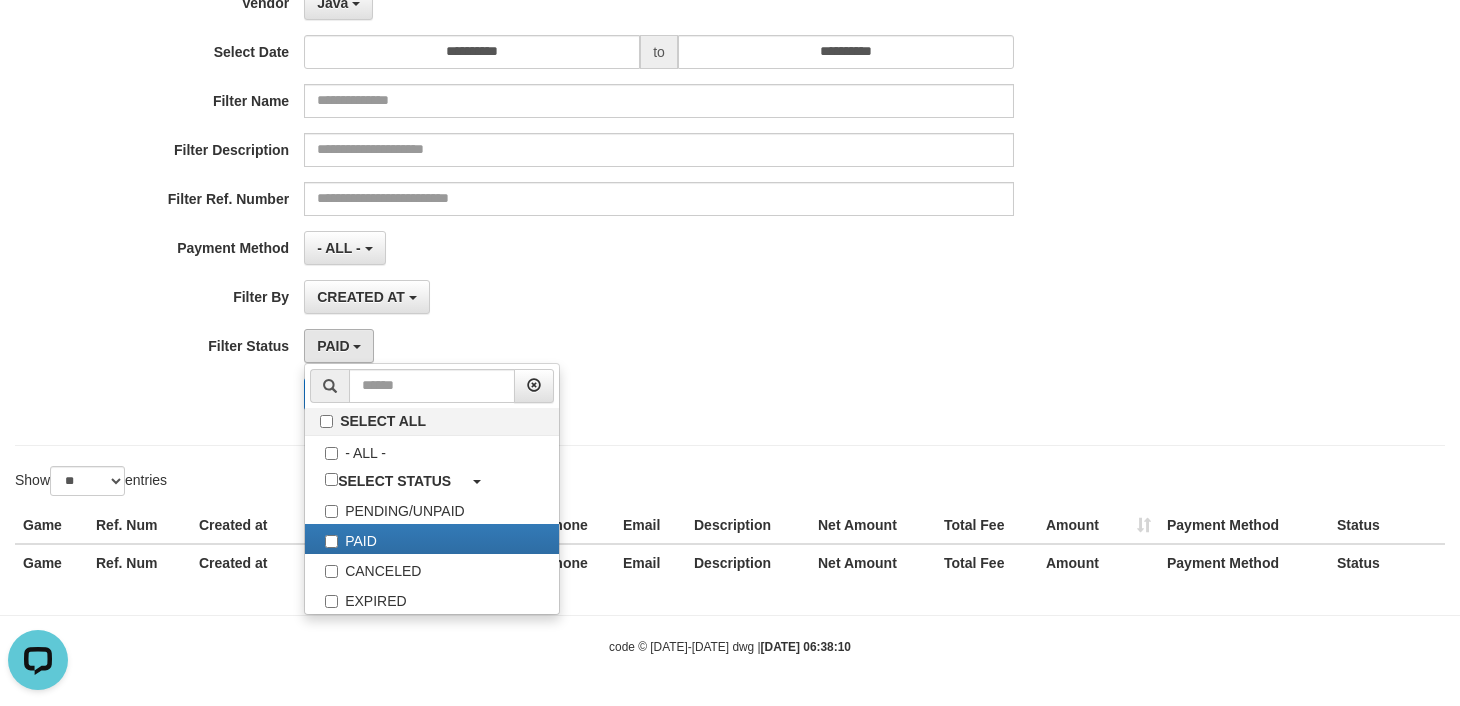 click on "CREATED AT
PAID AT
CREATED AT" at bounding box center [659, 297] 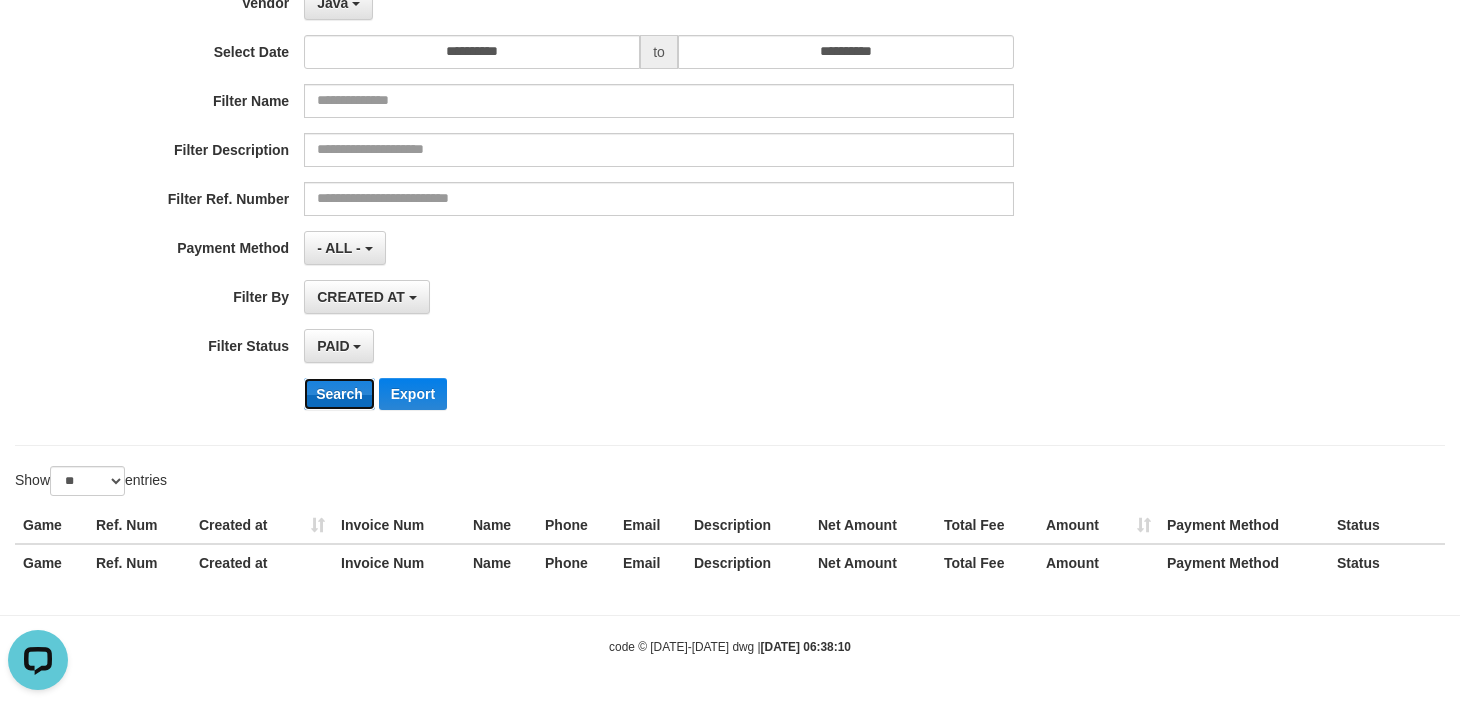 click on "Search" at bounding box center [339, 394] 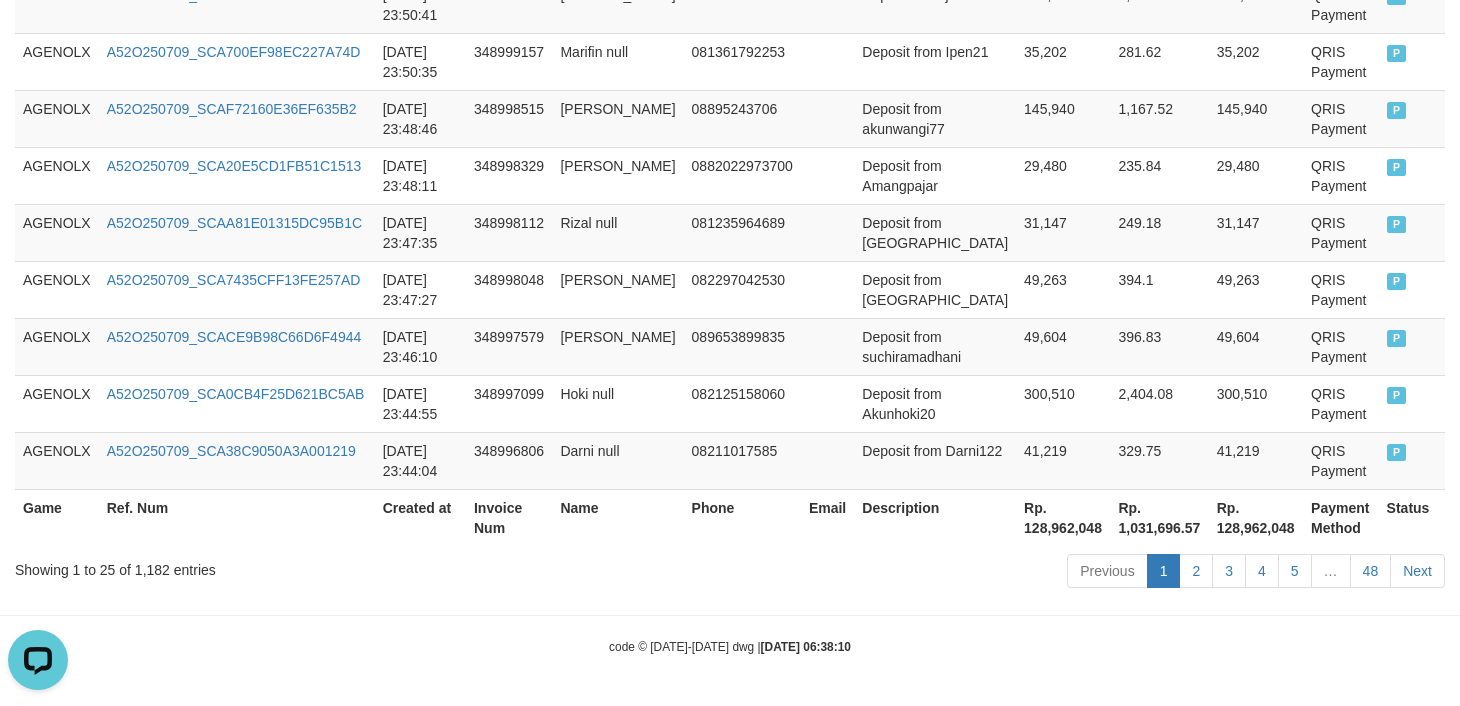 scroll, scrollTop: 1725, scrollLeft: 0, axis: vertical 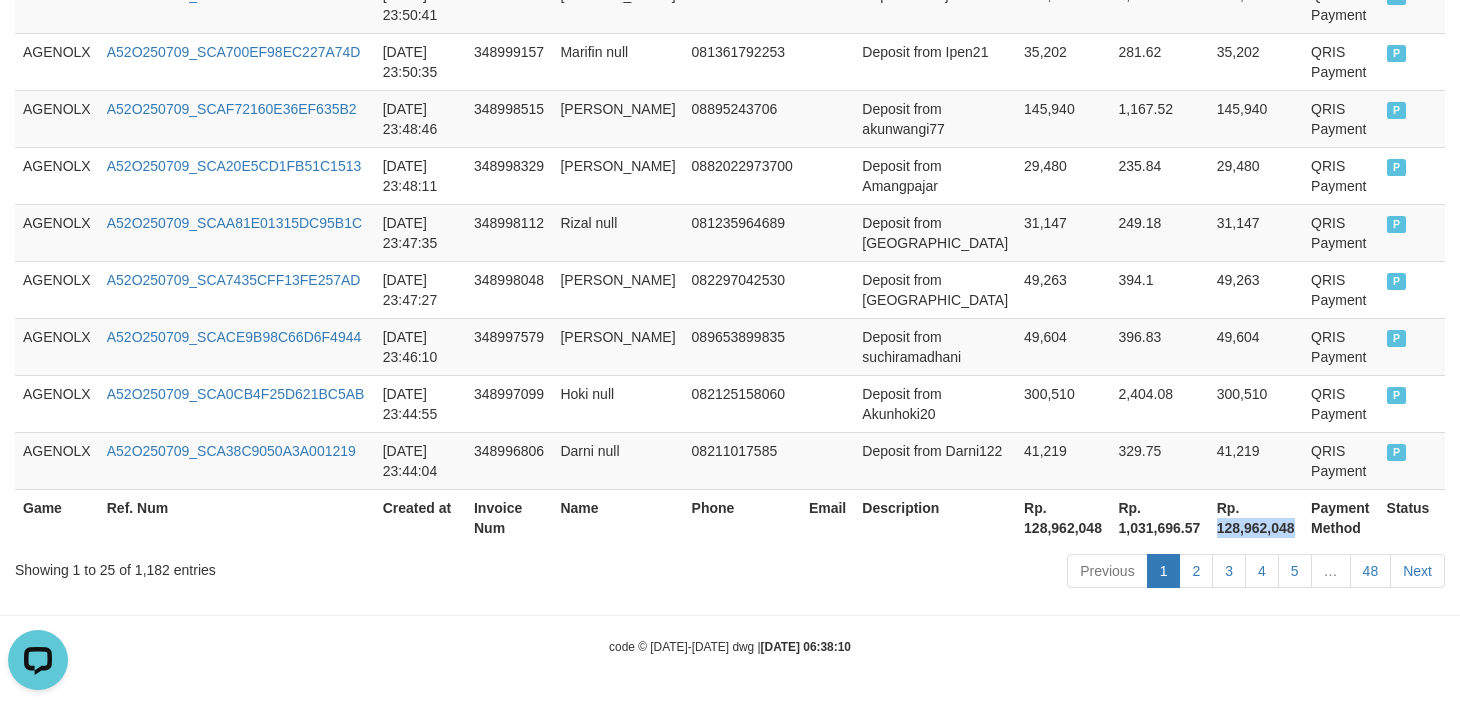 click on "Rp. 128,962,048" at bounding box center [1256, 517] 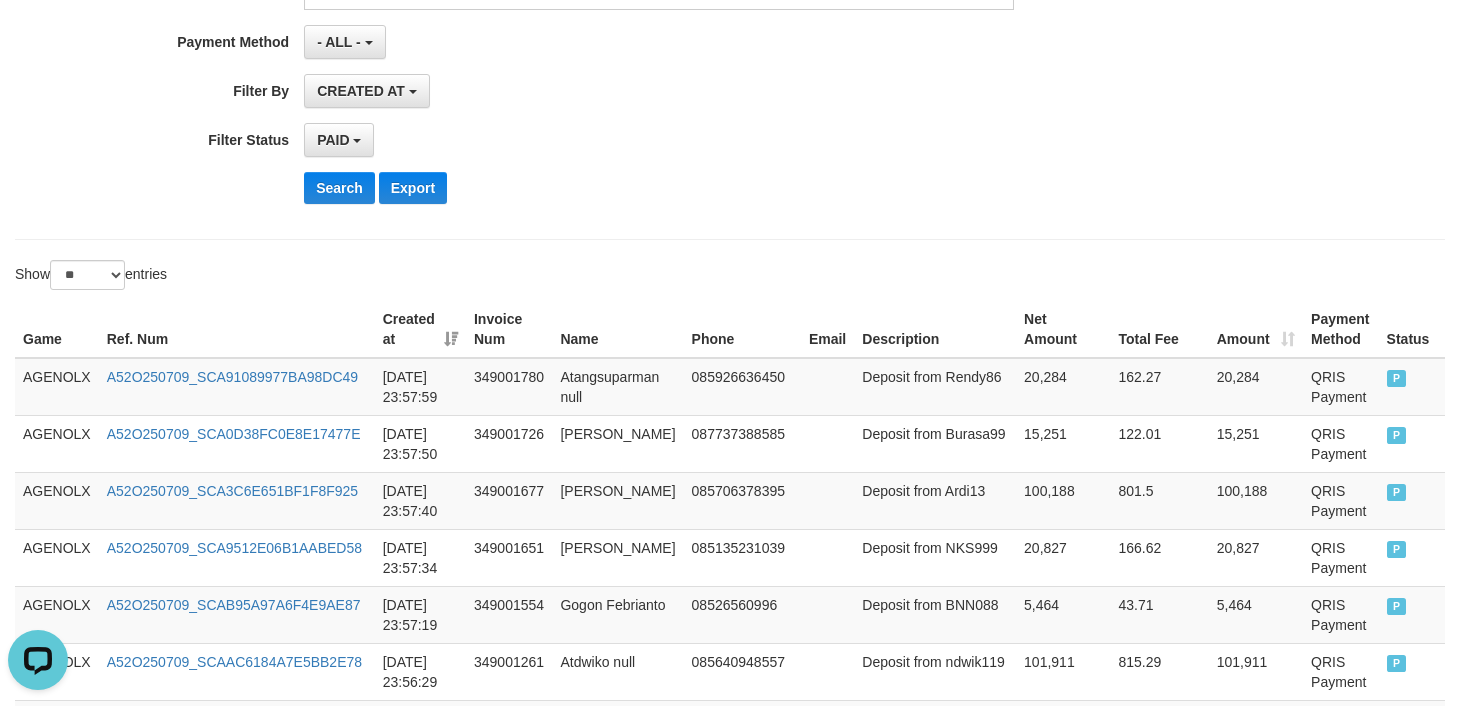 scroll, scrollTop: 0, scrollLeft: 0, axis: both 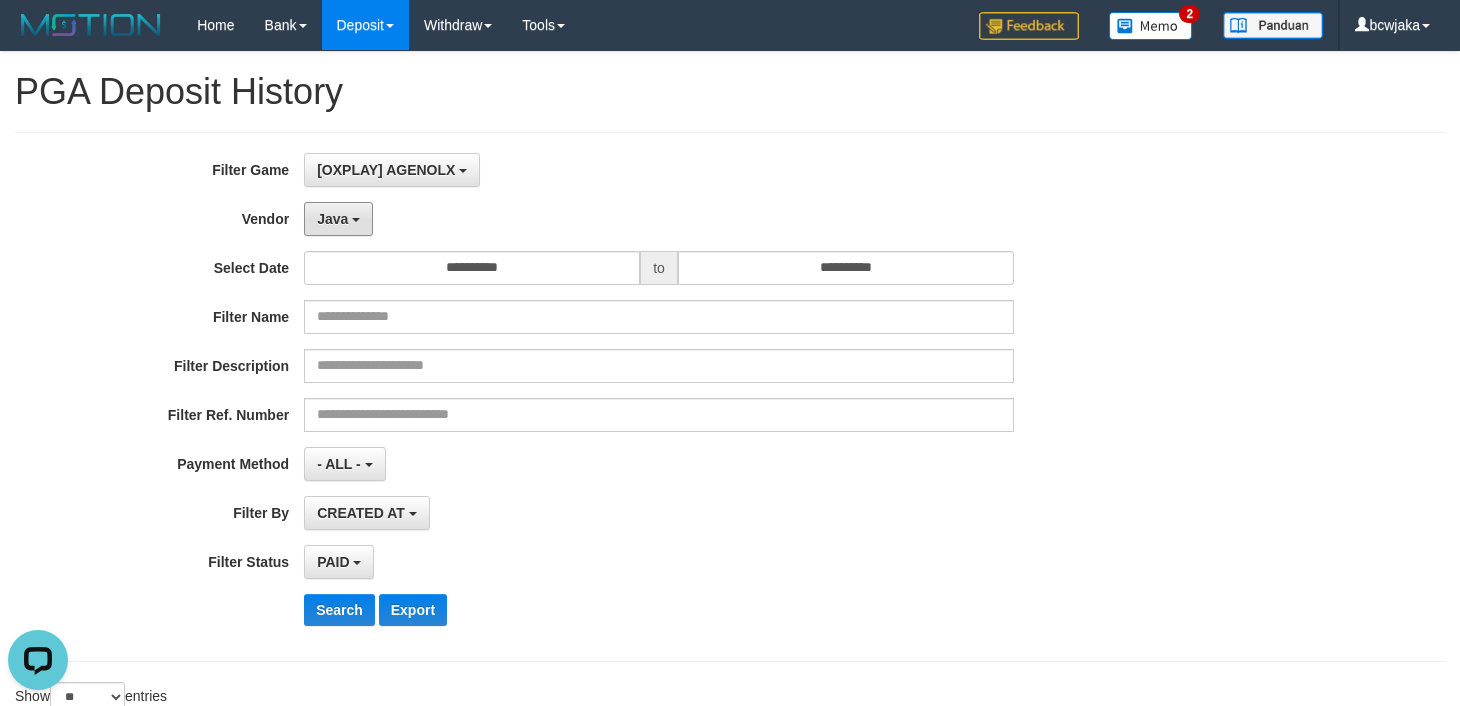 drag, startPoint x: 320, startPoint y: 213, endPoint x: 326, endPoint y: 250, distance: 37.48333 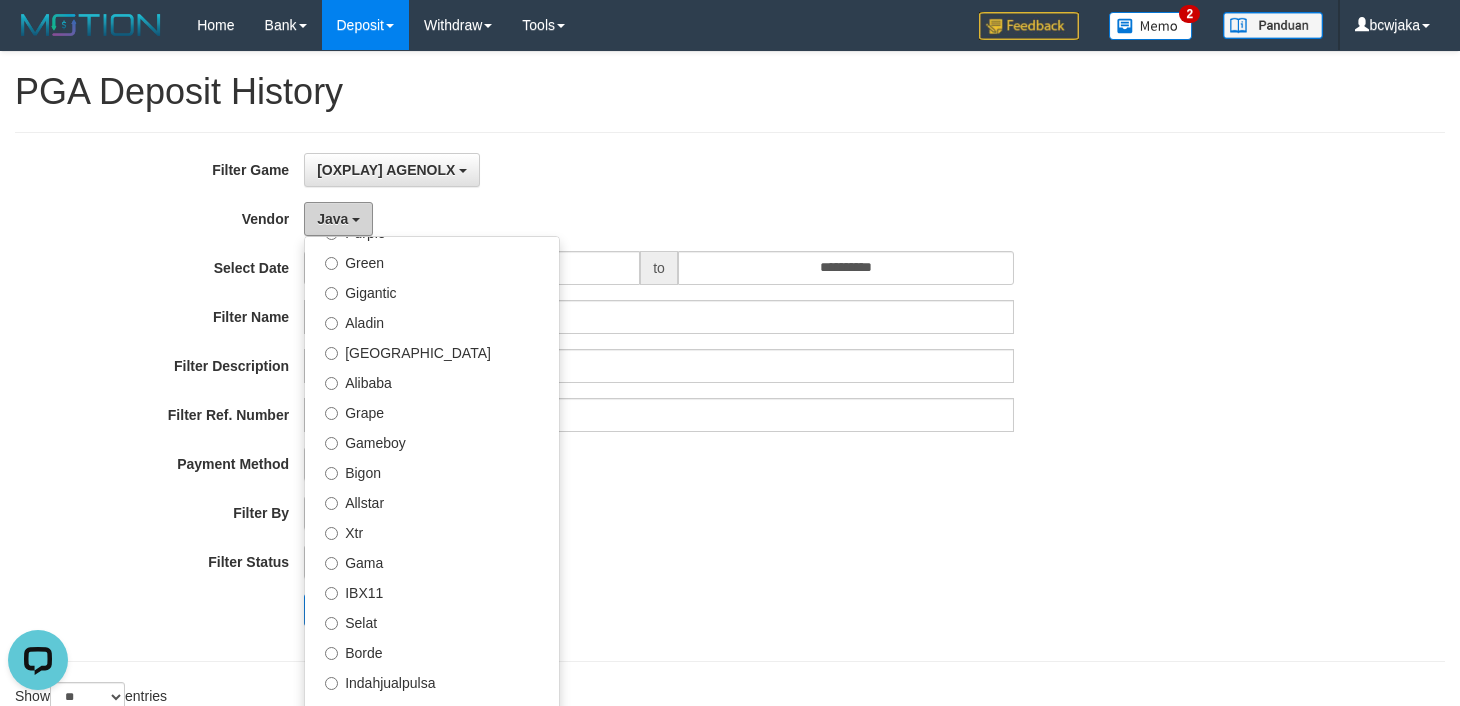 scroll, scrollTop: 291, scrollLeft: 0, axis: vertical 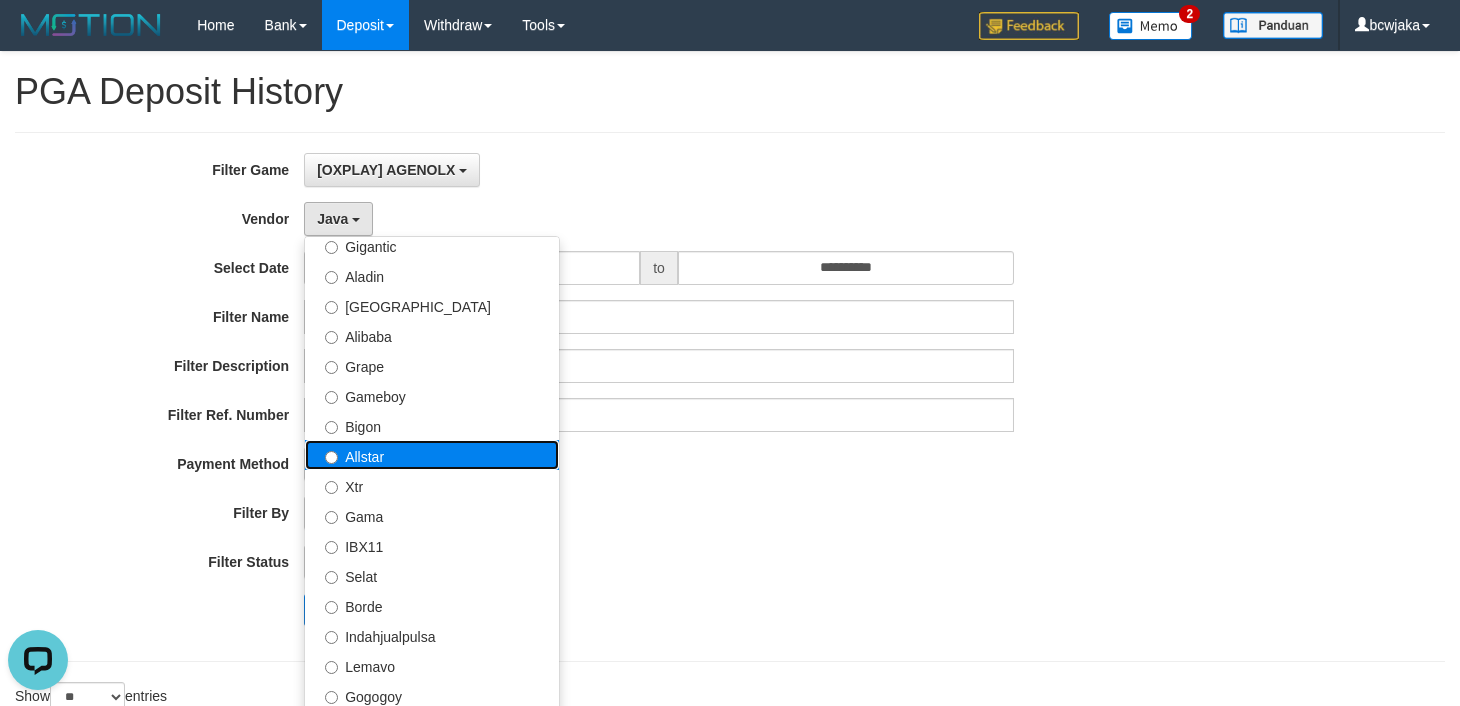 click on "Allstar" at bounding box center (432, 455) 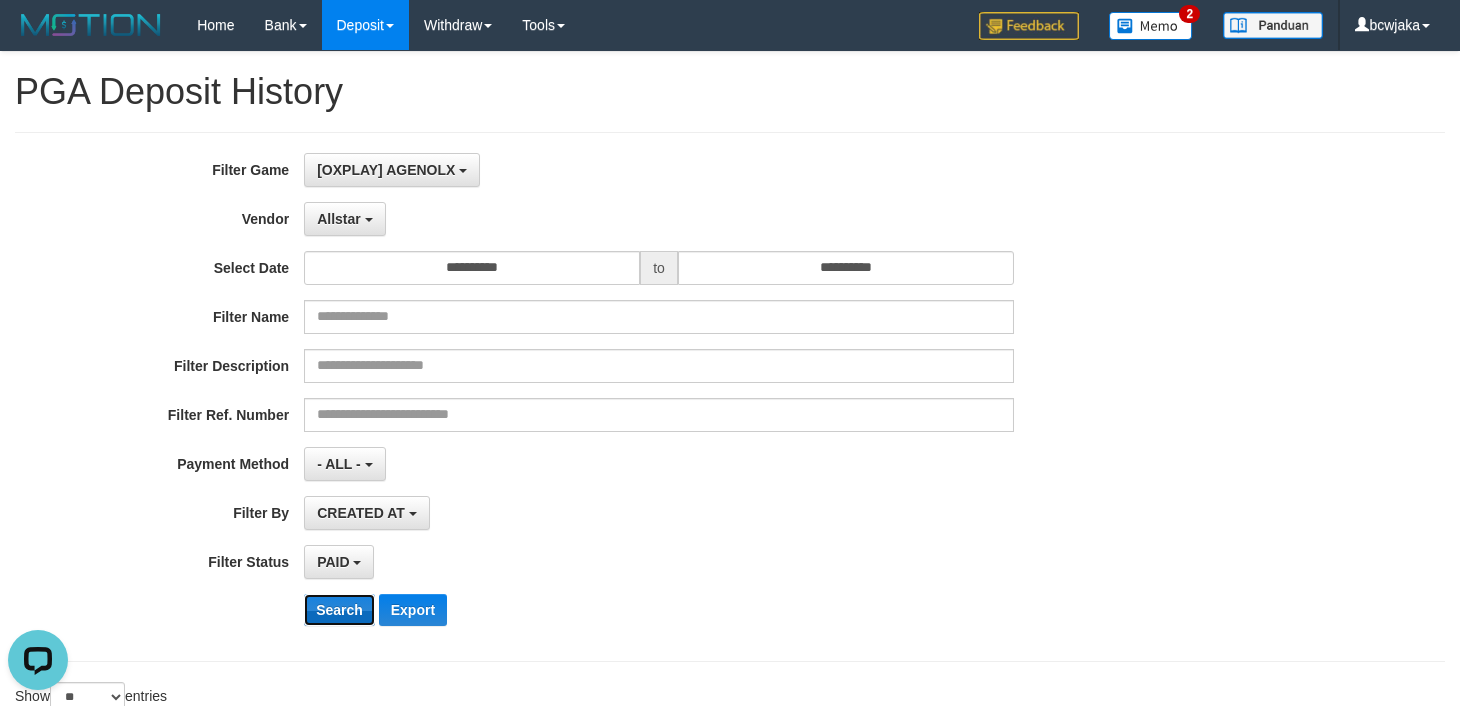 click on "Search" at bounding box center [339, 610] 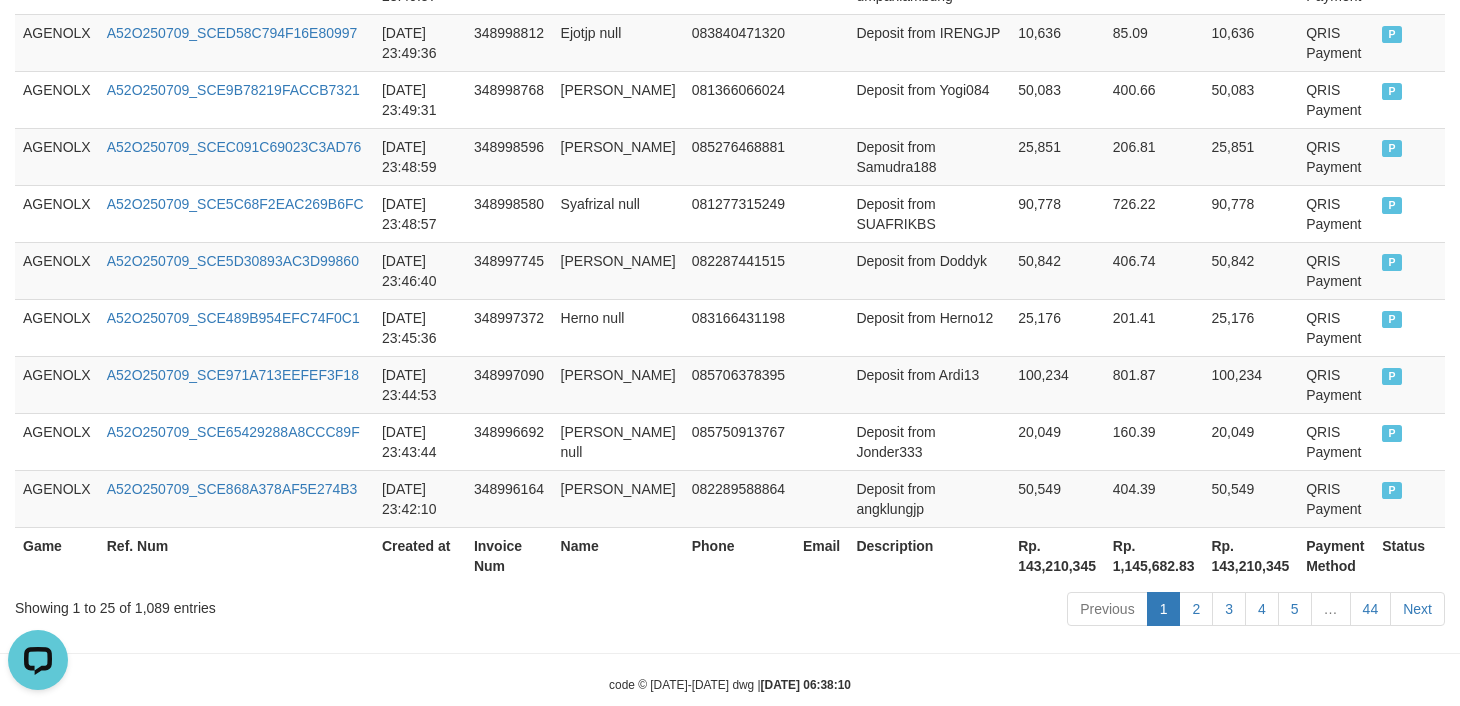 scroll, scrollTop: 1725, scrollLeft: 0, axis: vertical 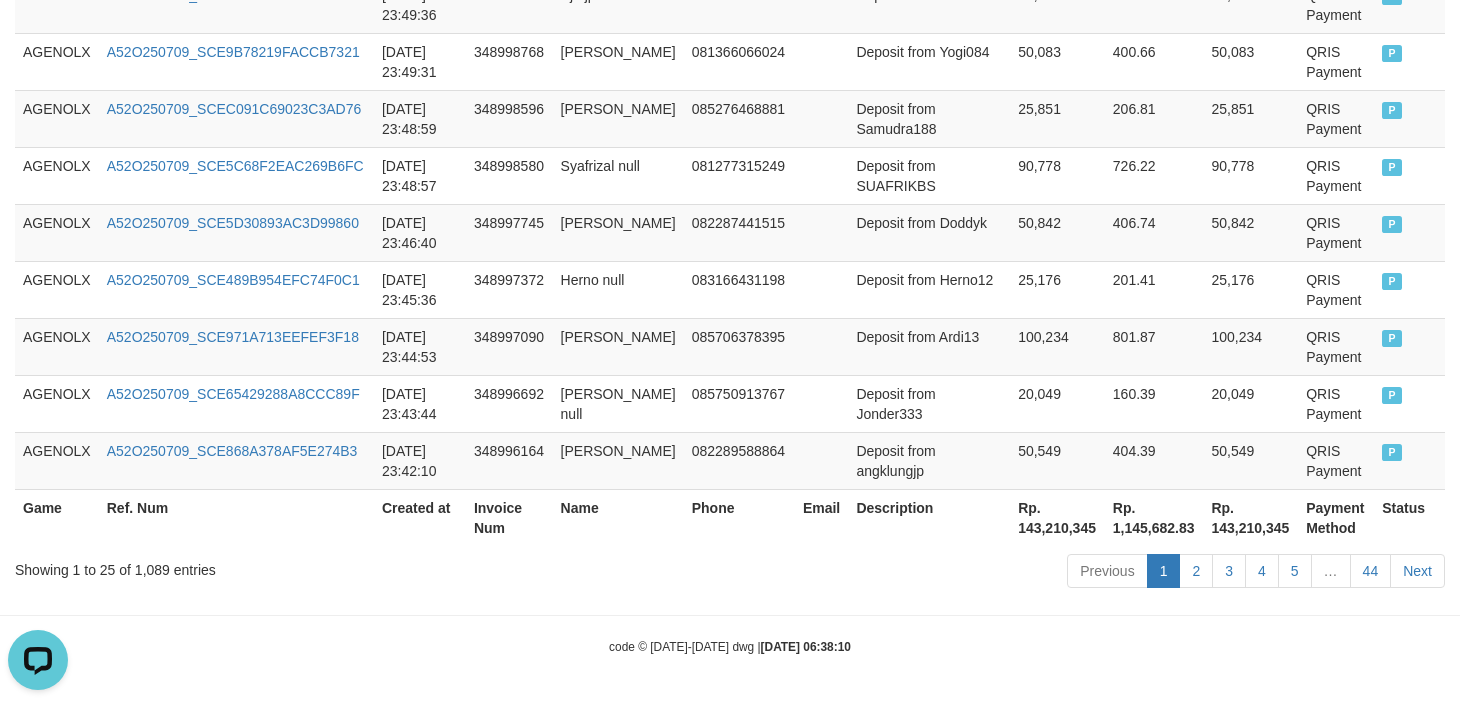 click on "Rp. 143,210,345" at bounding box center [1250, 517] 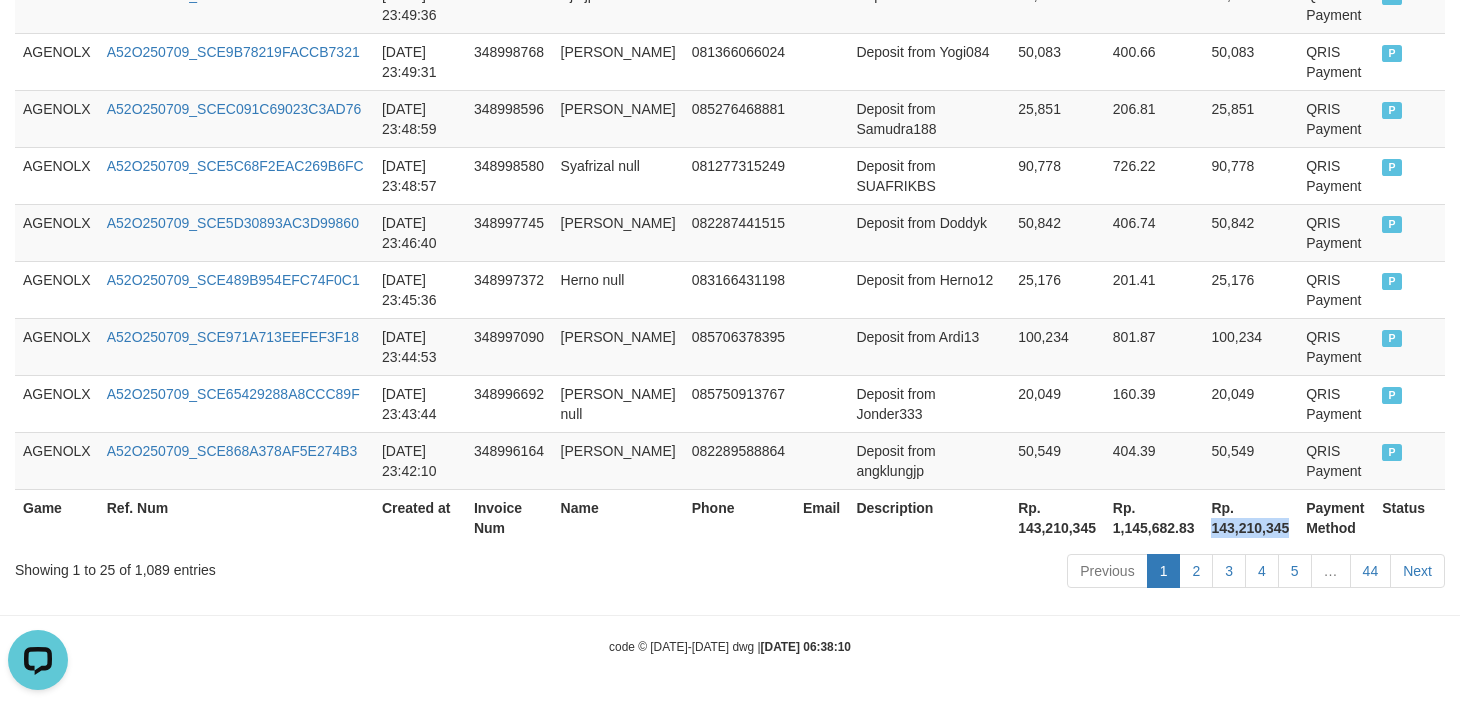 click on "Rp. 143,210,345" at bounding box center [1250, 517] 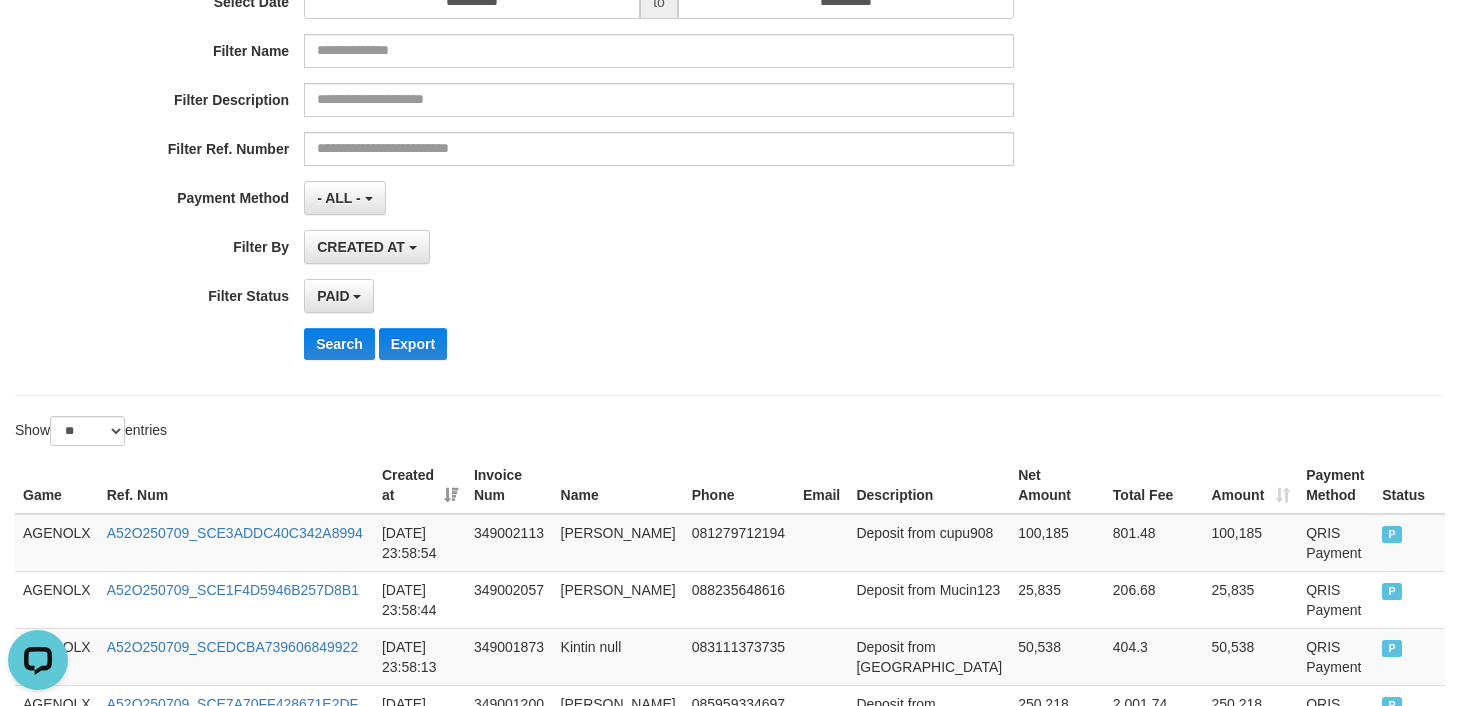 scroll, scrollTop: 0, scrollLeft: 0, axis: both 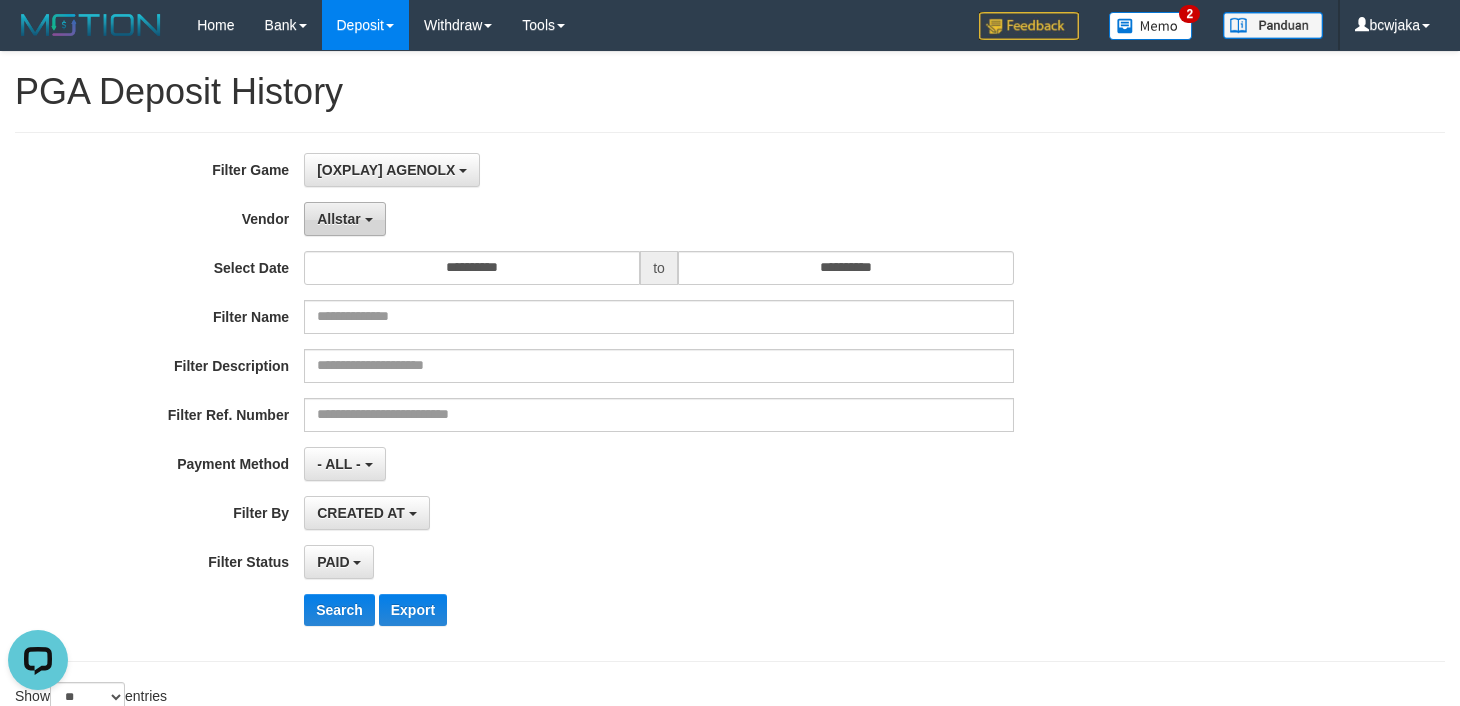 click on "Allstar" at bounding box center (344, 219) 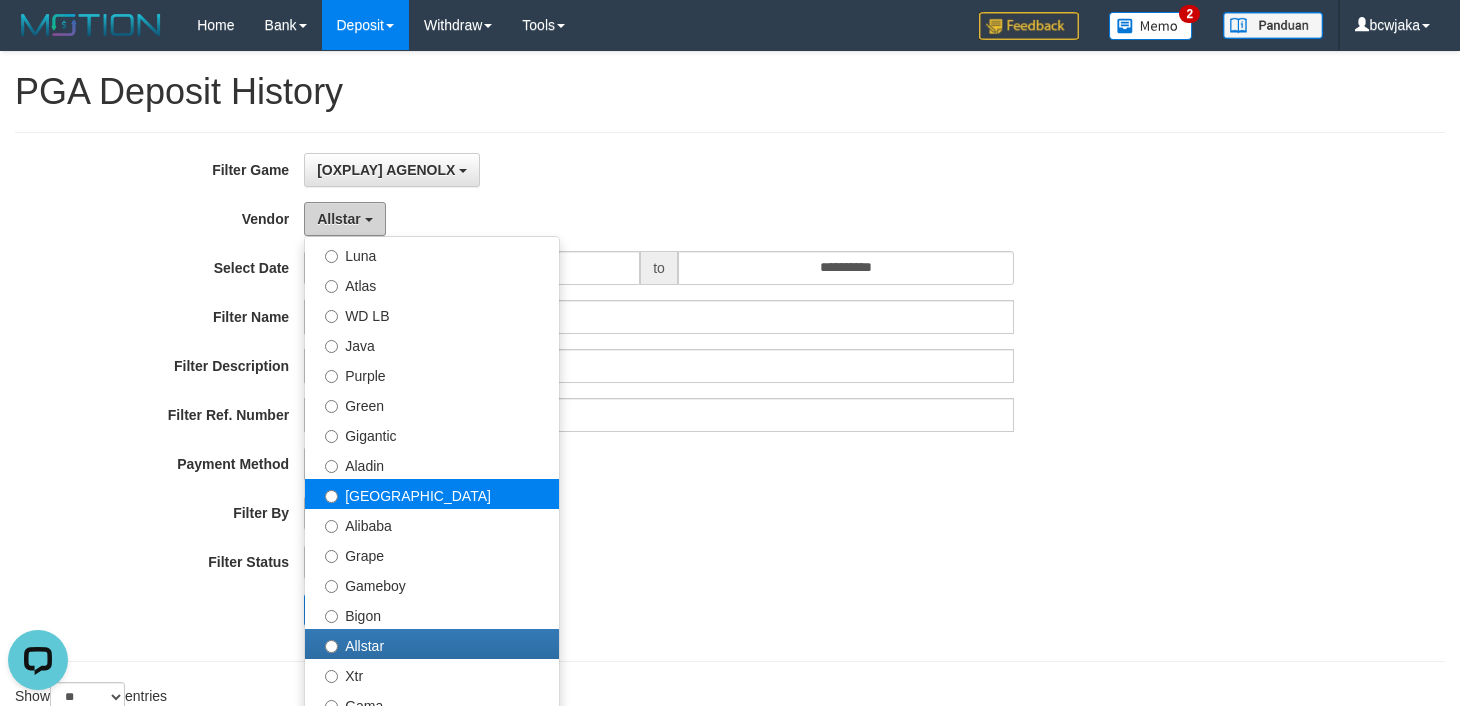 scroll, scrollTop: 395, scrollLeft: 0, axis: vertical 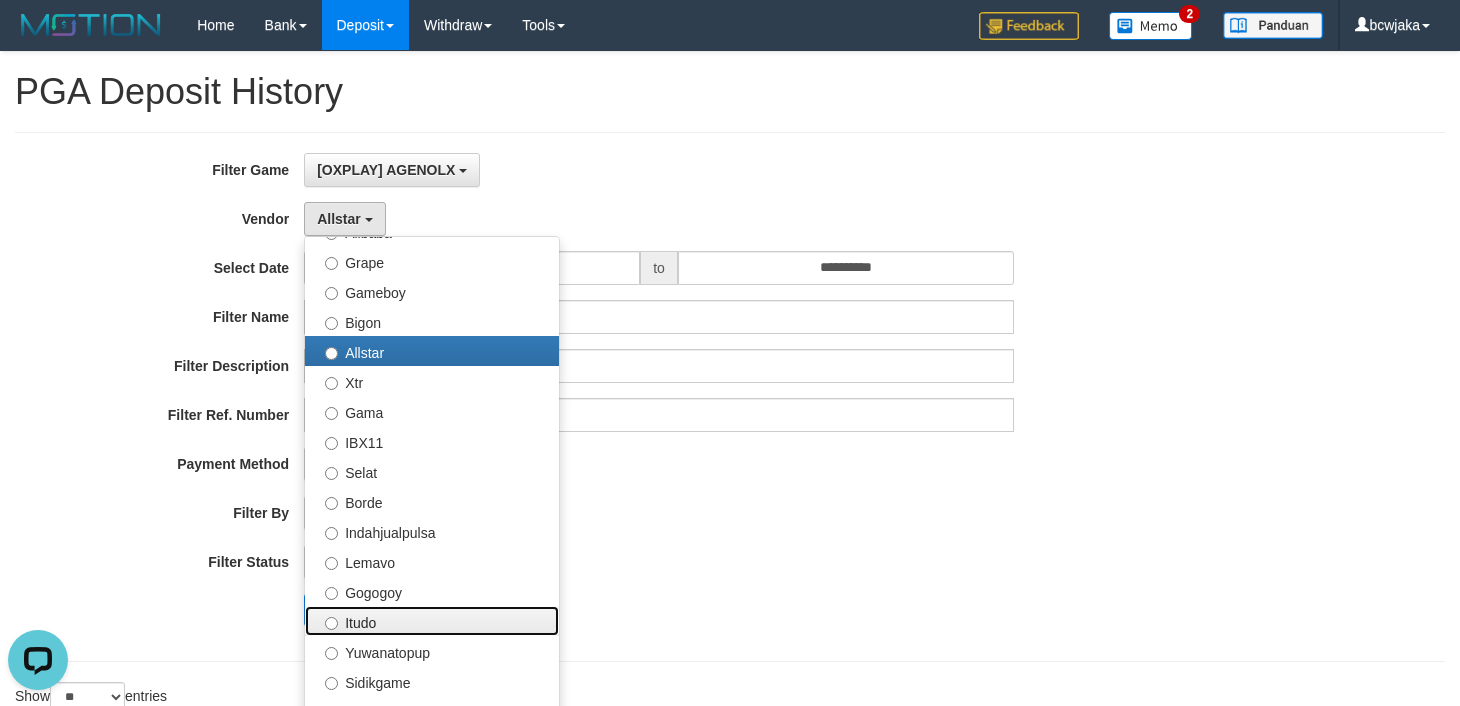 click on "Itudo" at bounding box center [432, 621] 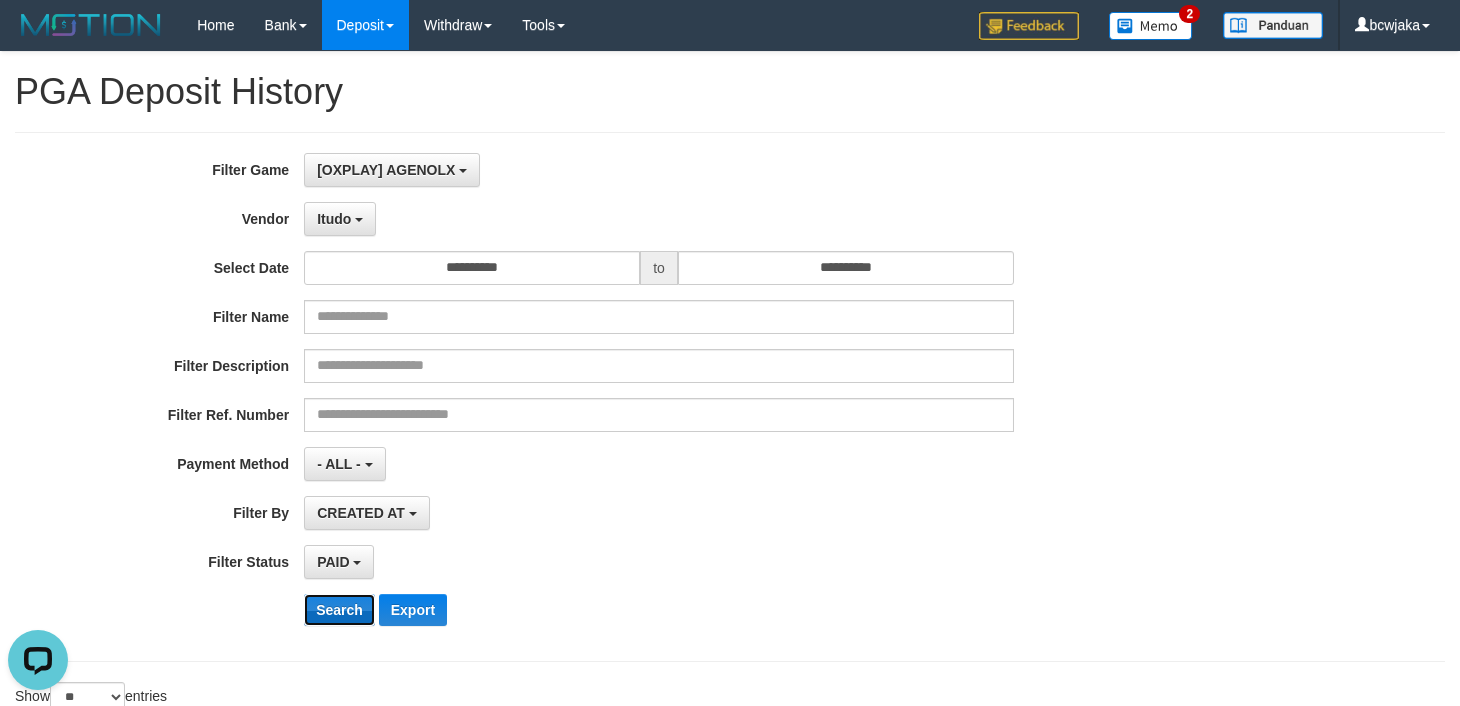 click on "Search" at bounding box center [339, 610] 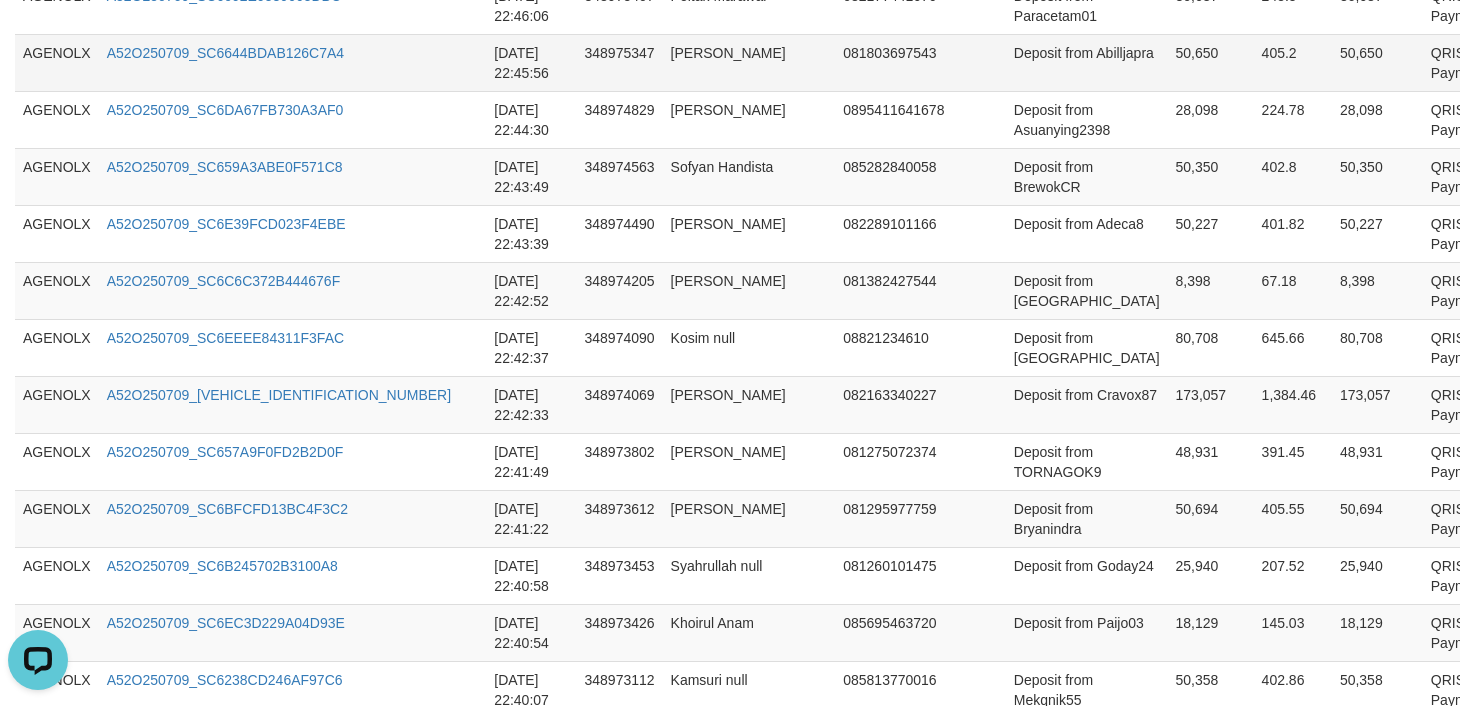 scroll, scrollTop: 1725, scrollLeft: 0, axis: vertical 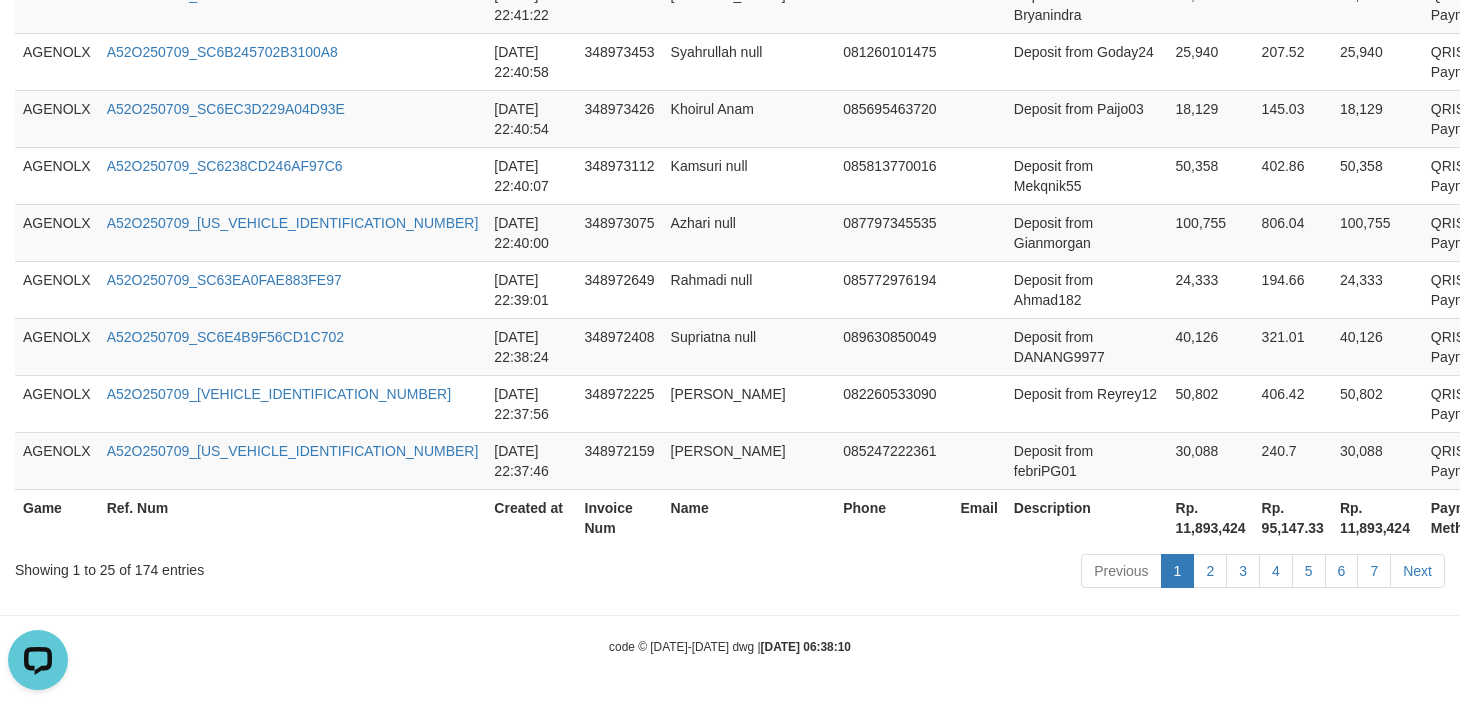 click on "Rp. 11,893,424" at bounding box center (1377, 517) 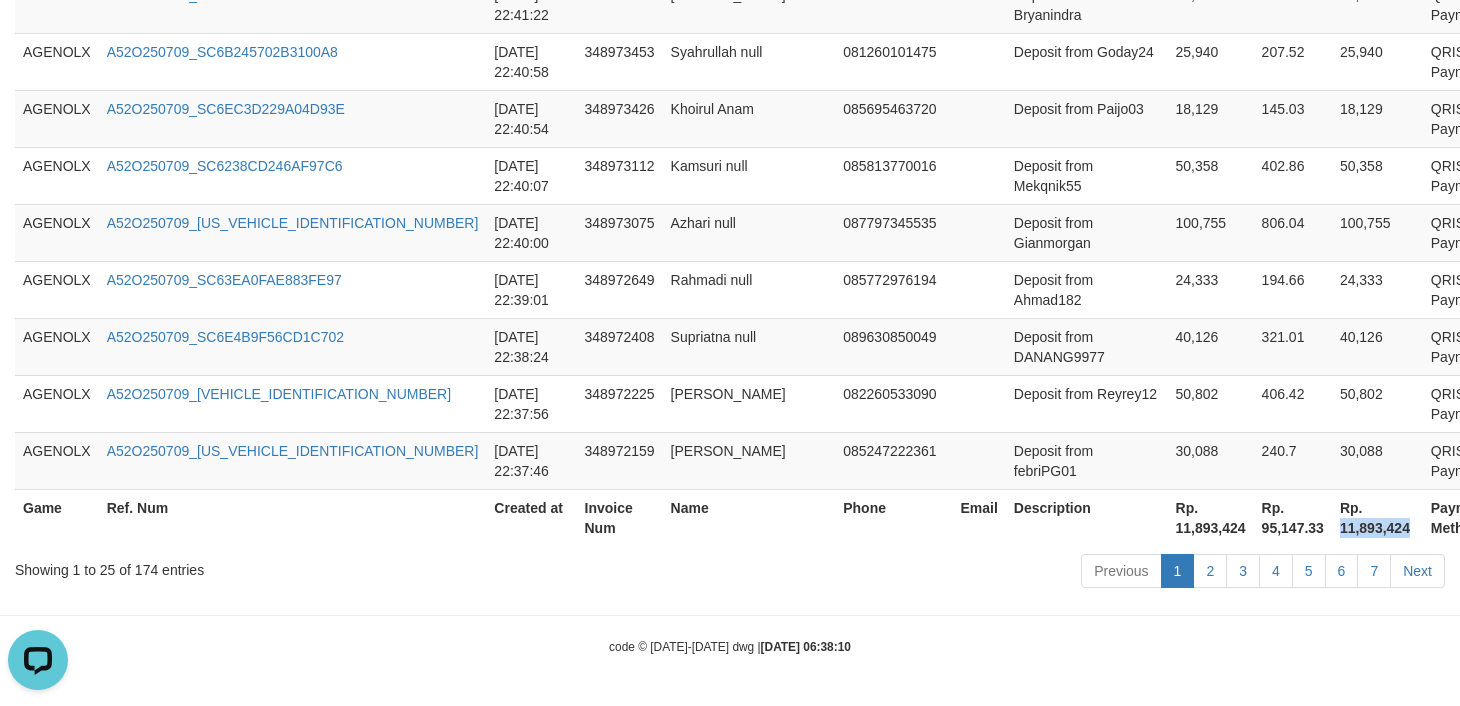click on "Rp. 11,893,424" at bounding box center (1377, 517) 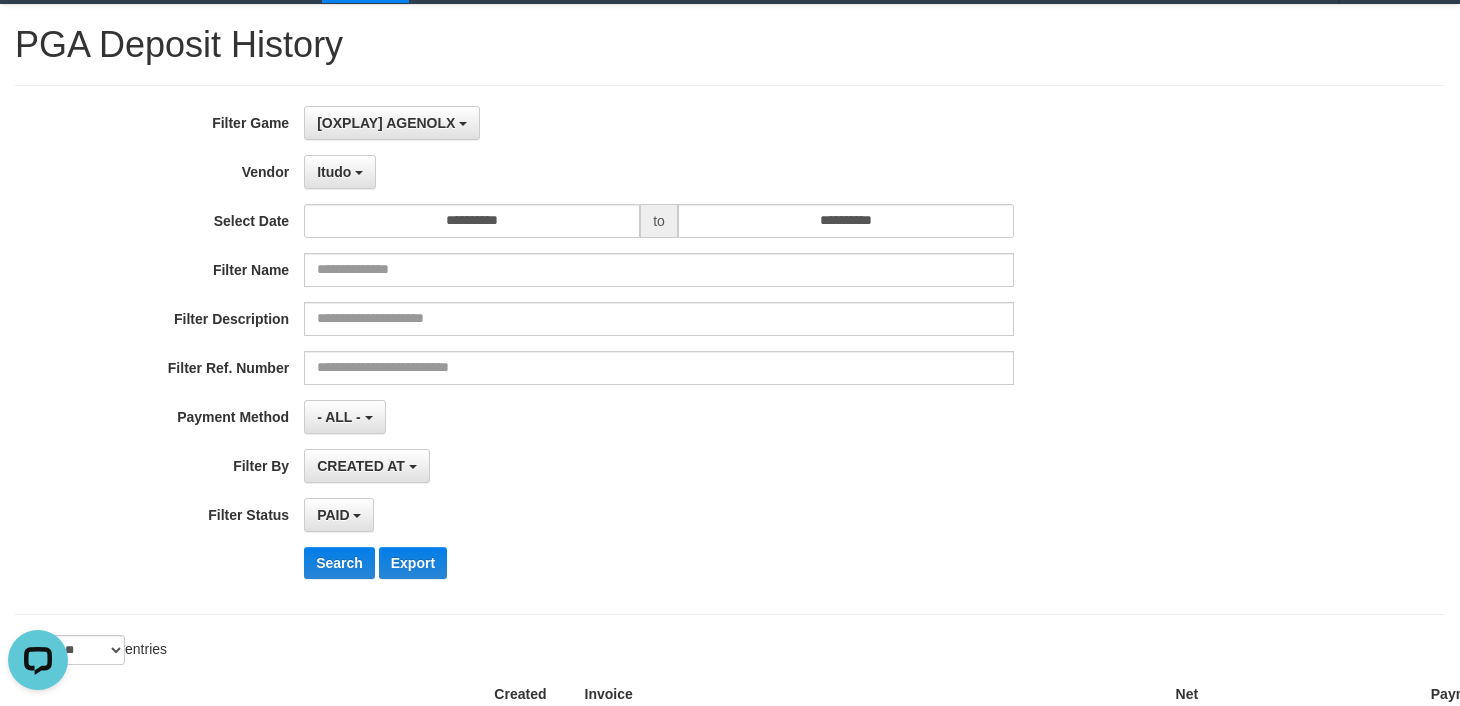 scroll, scrollTop: 0, scrollLeft: 0, axis: both 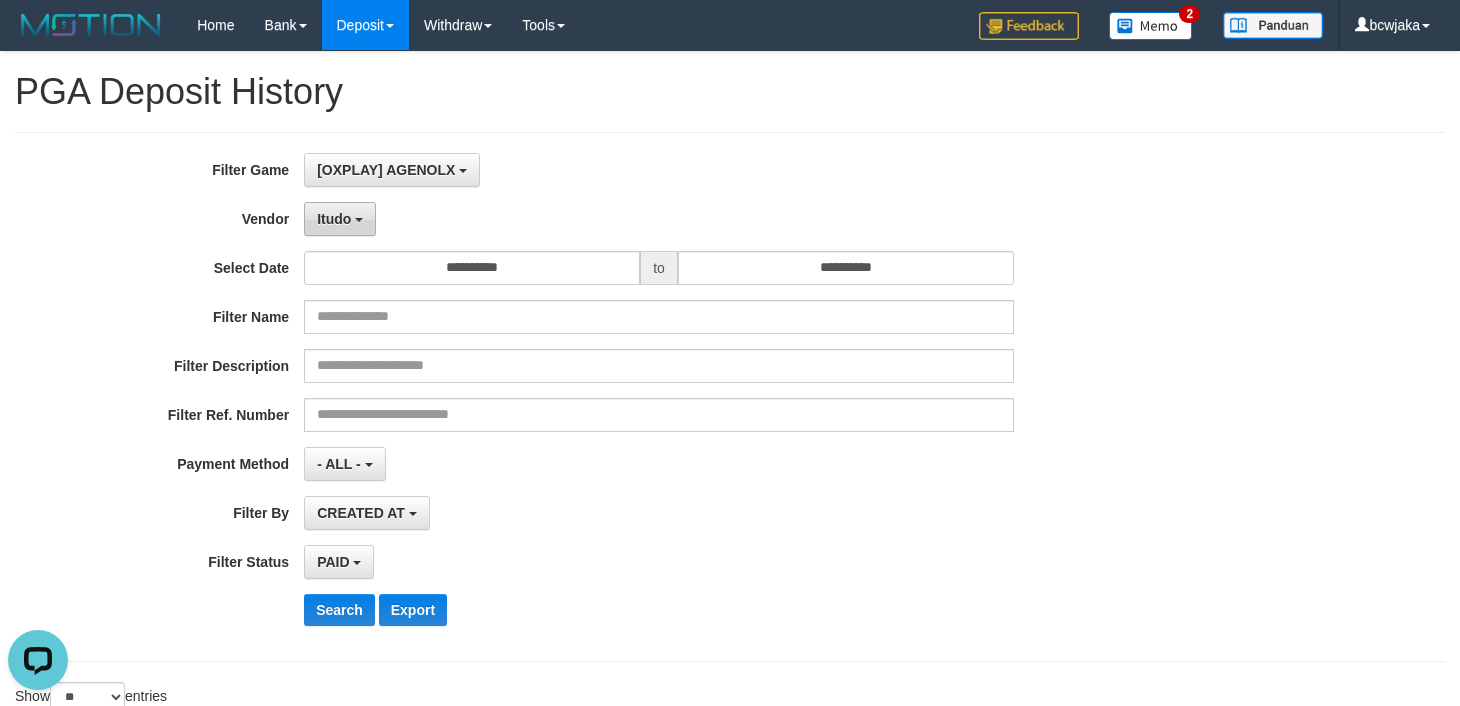 click on "Itudo" at bounding box center (340, 219) 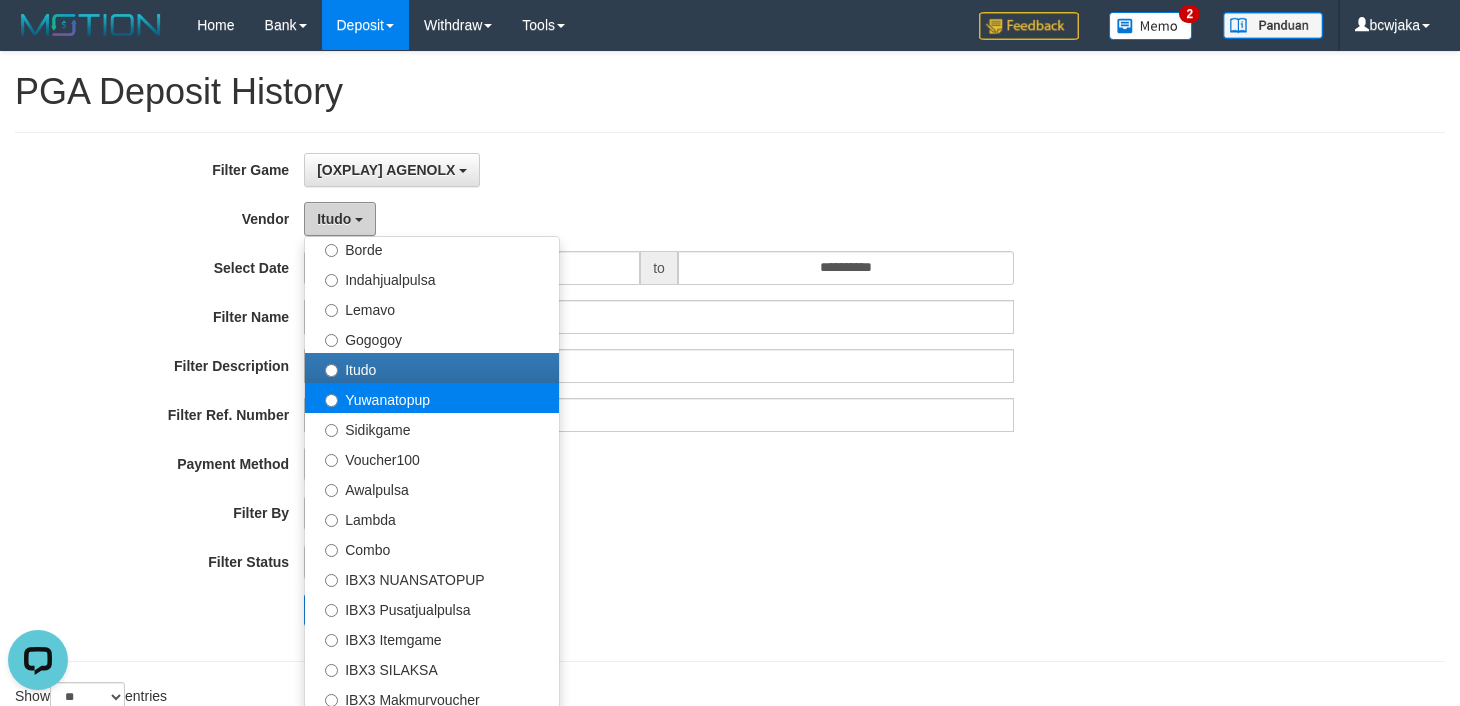 scroll, scrollTop: 686, scrollLeft: 0, axis: vertical 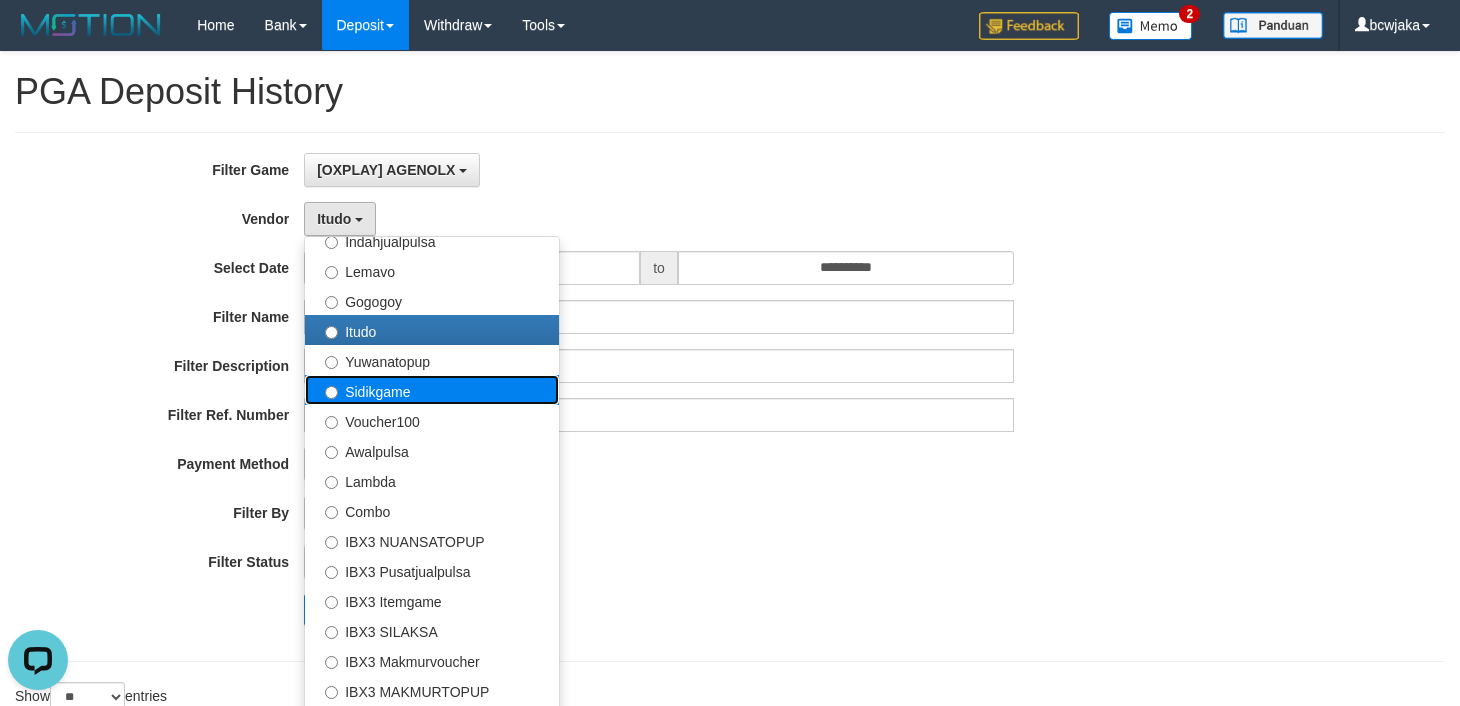 click on "Sidikgame" at bounding box center (432, 390) 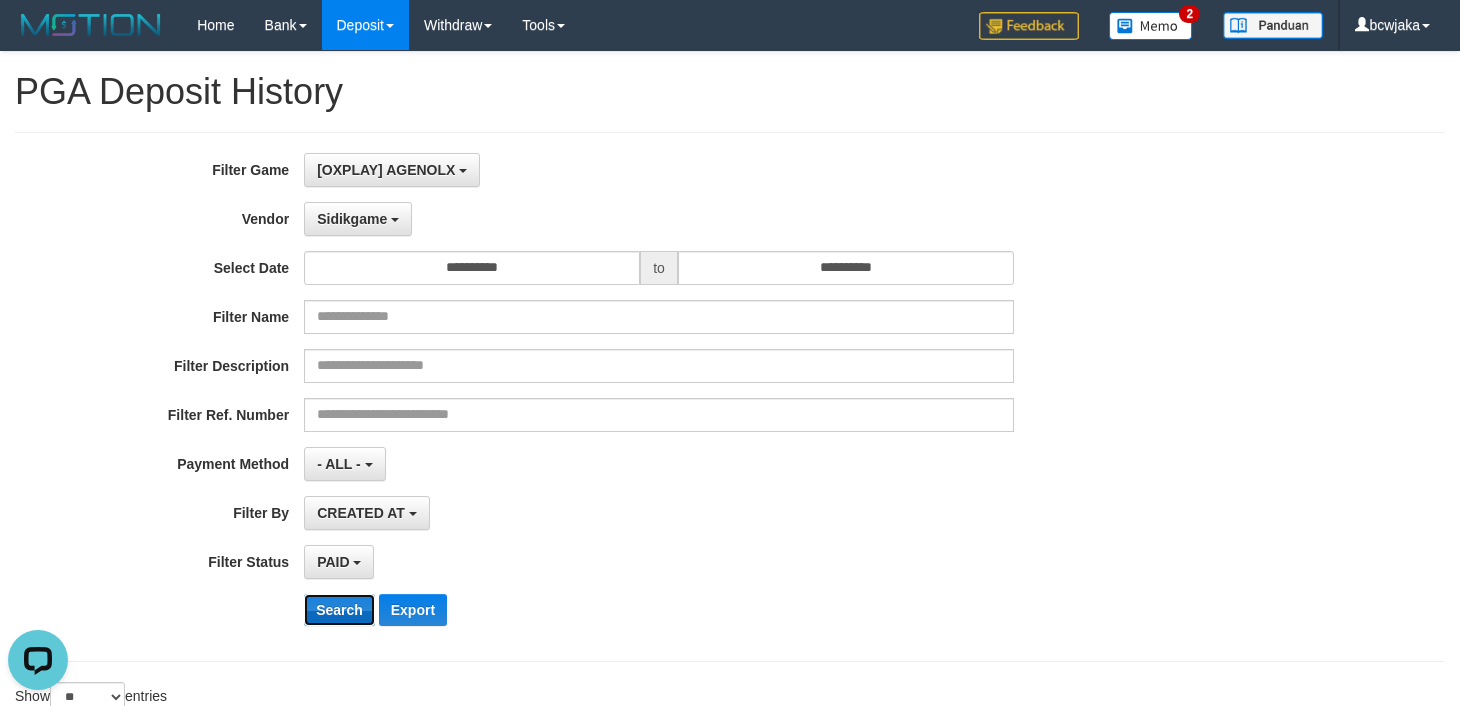 click on "Search" at bounding box center (339, 610) 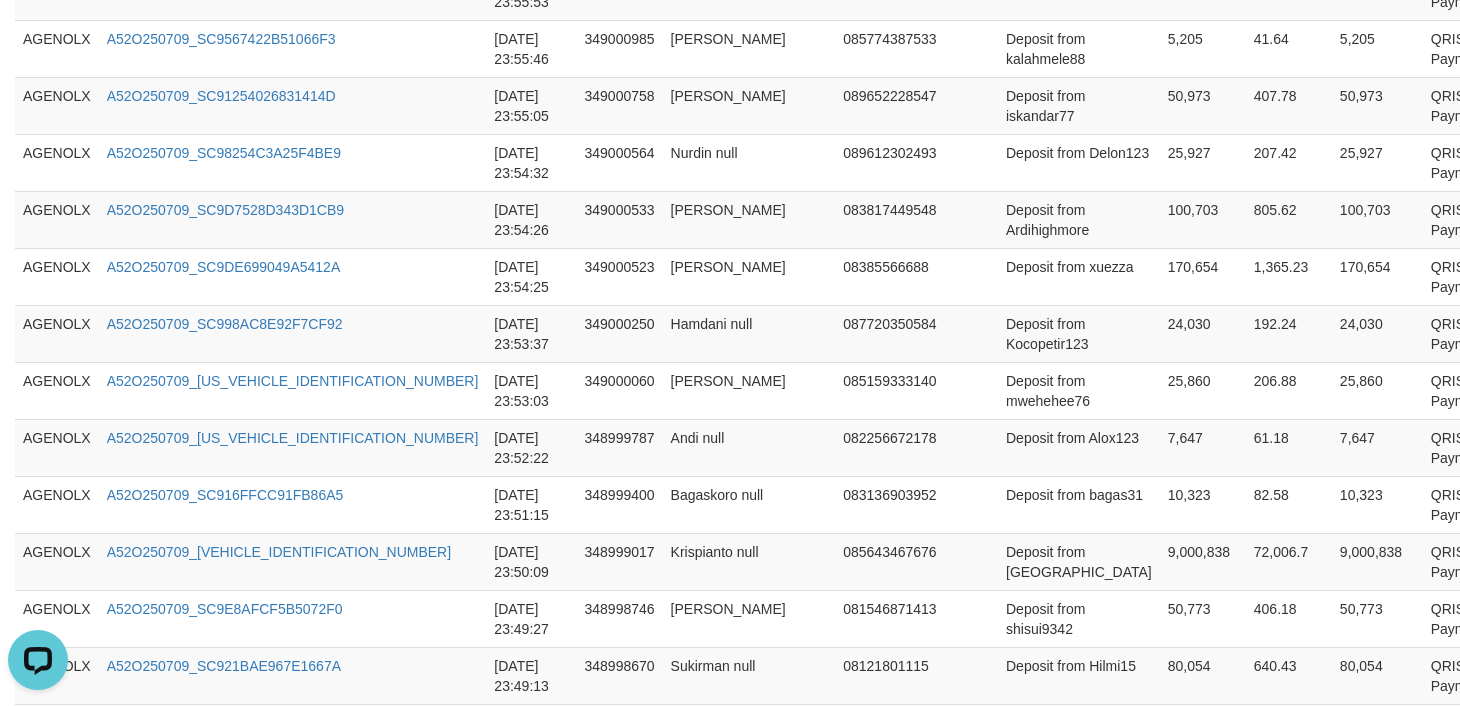 scroll, scrollTop: 1725, scrollLeft: 0, axis: vertical 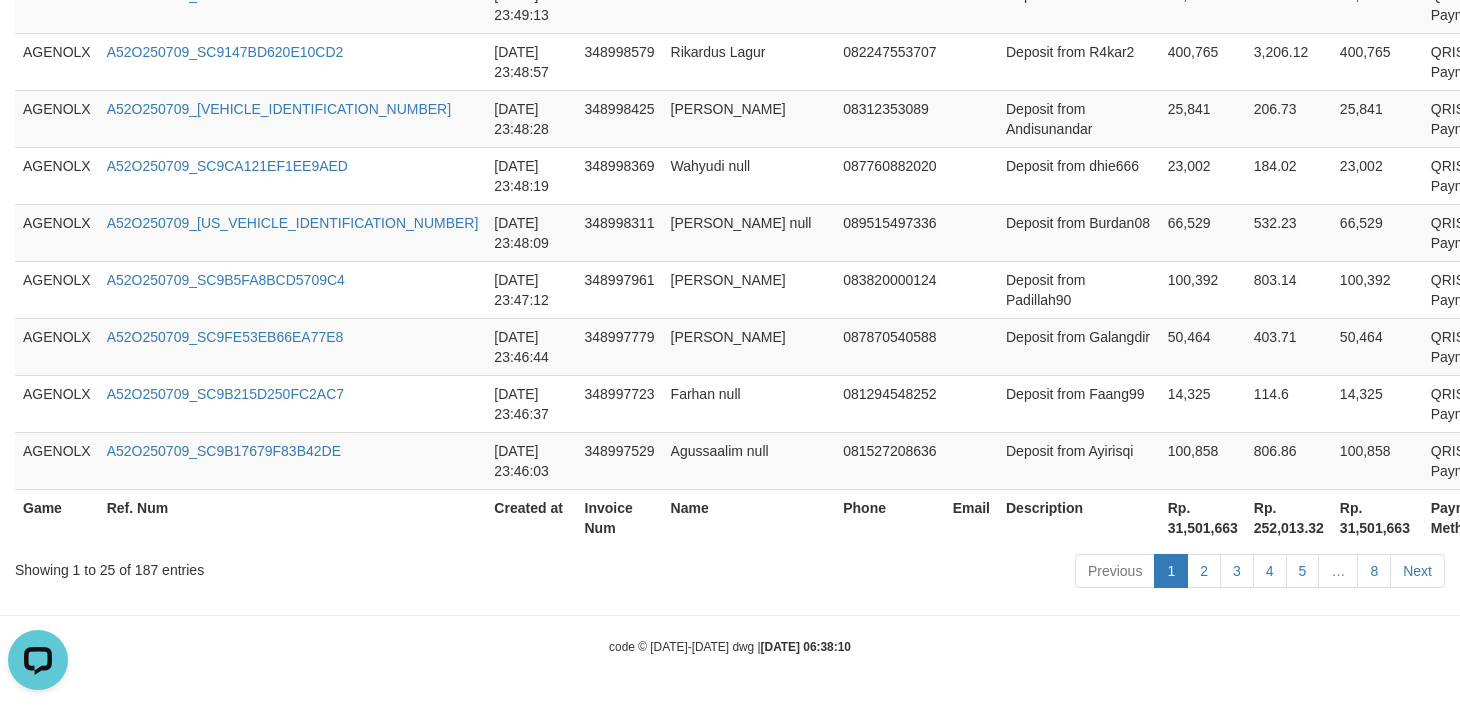 click on "Rp. 31,501,663" at bounding box center [1377, 517] 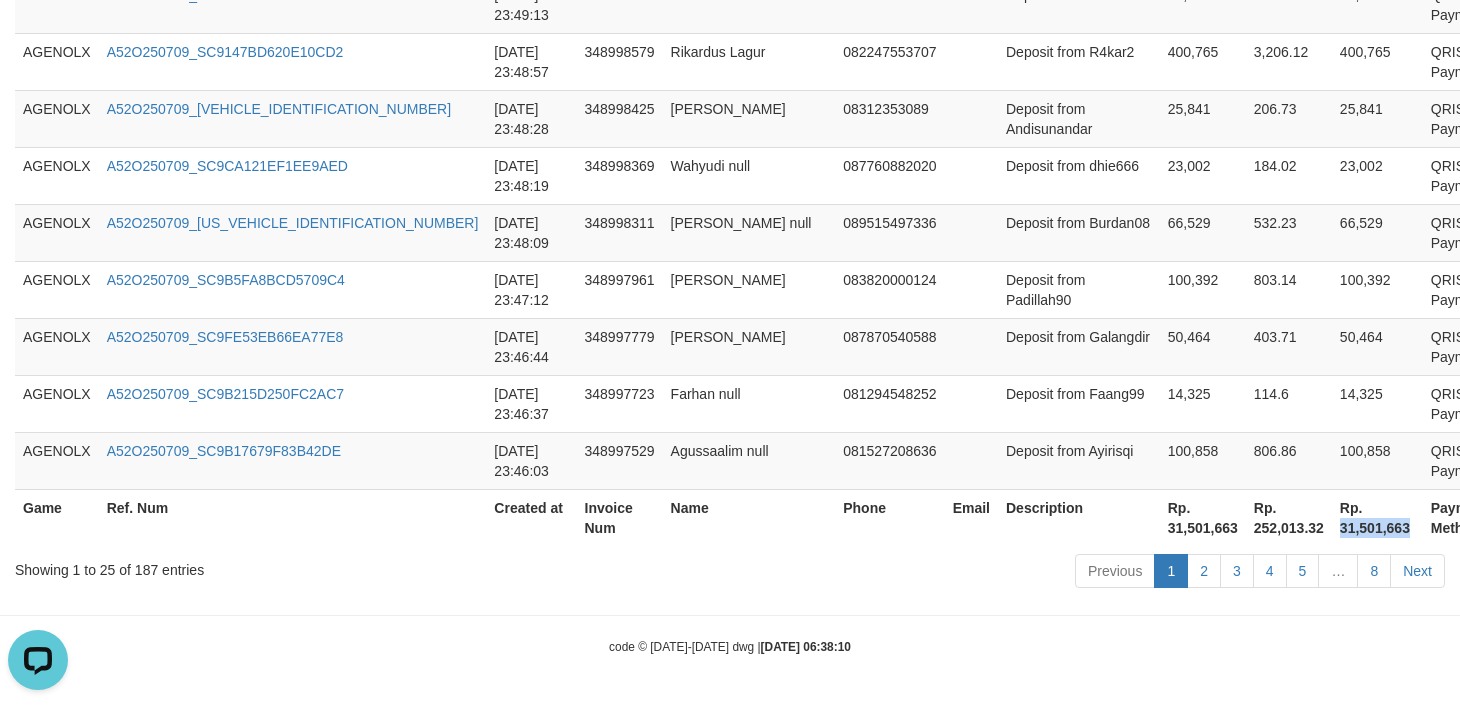 copy on "31,501,663" 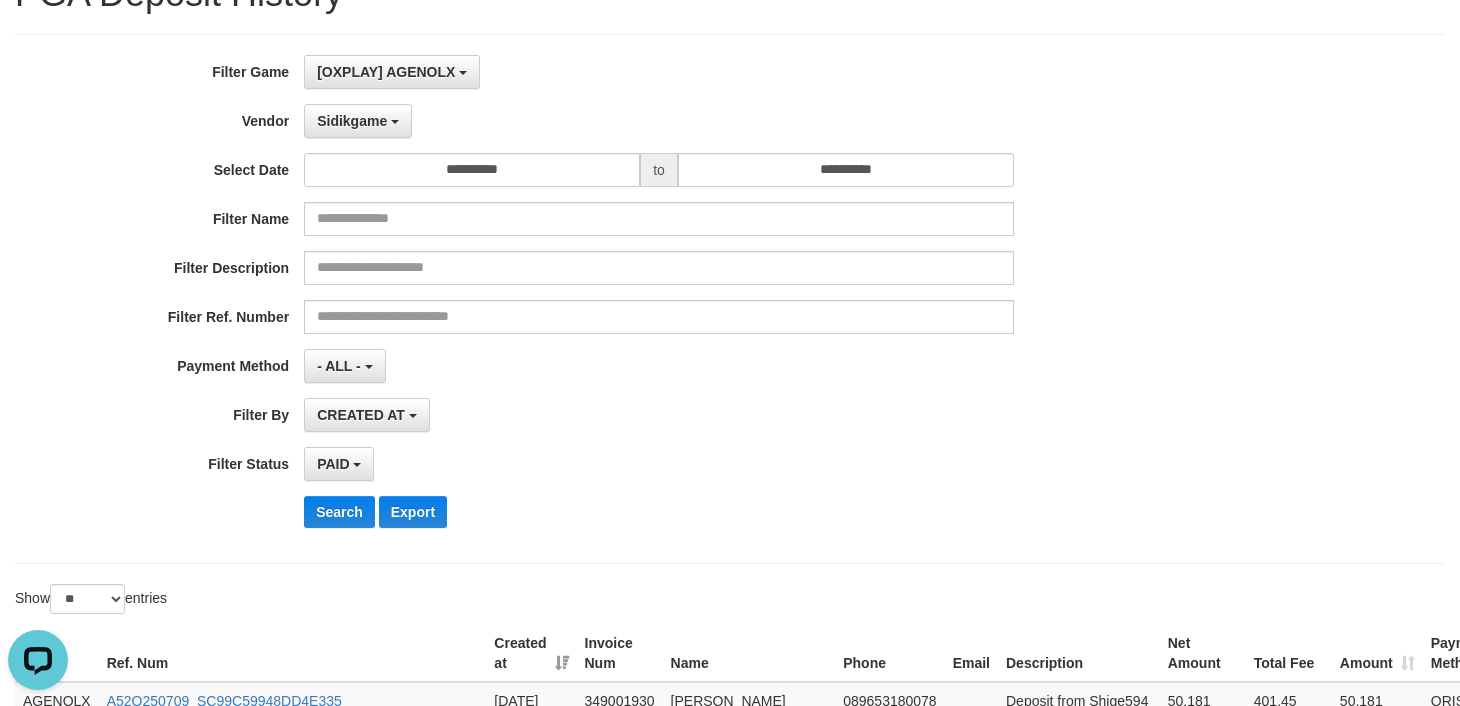 scroll, scrollTop: 0, scrollLeft: 0, axis: both 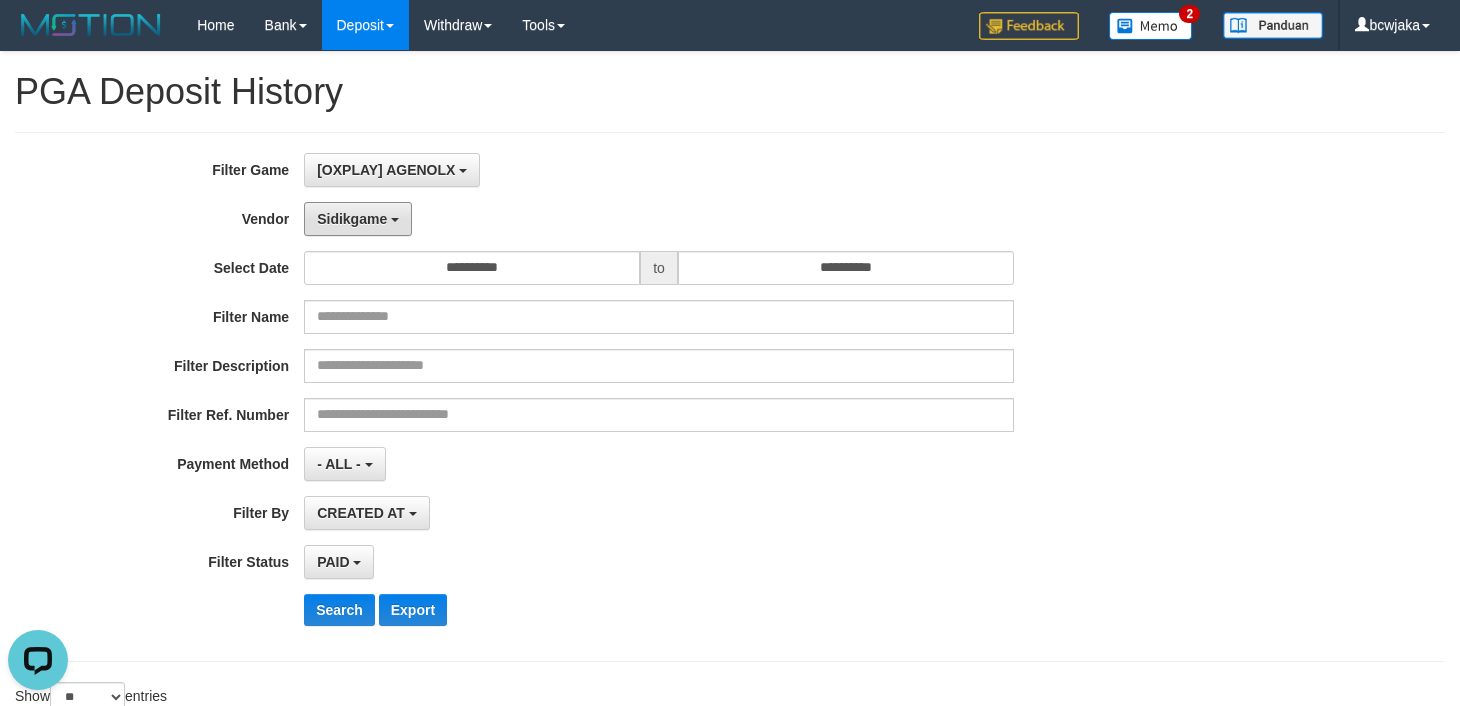 drag, startPoint x: 367, startPoint y: 222, endPoint x: 367, endPoint y: 237, distance: 15 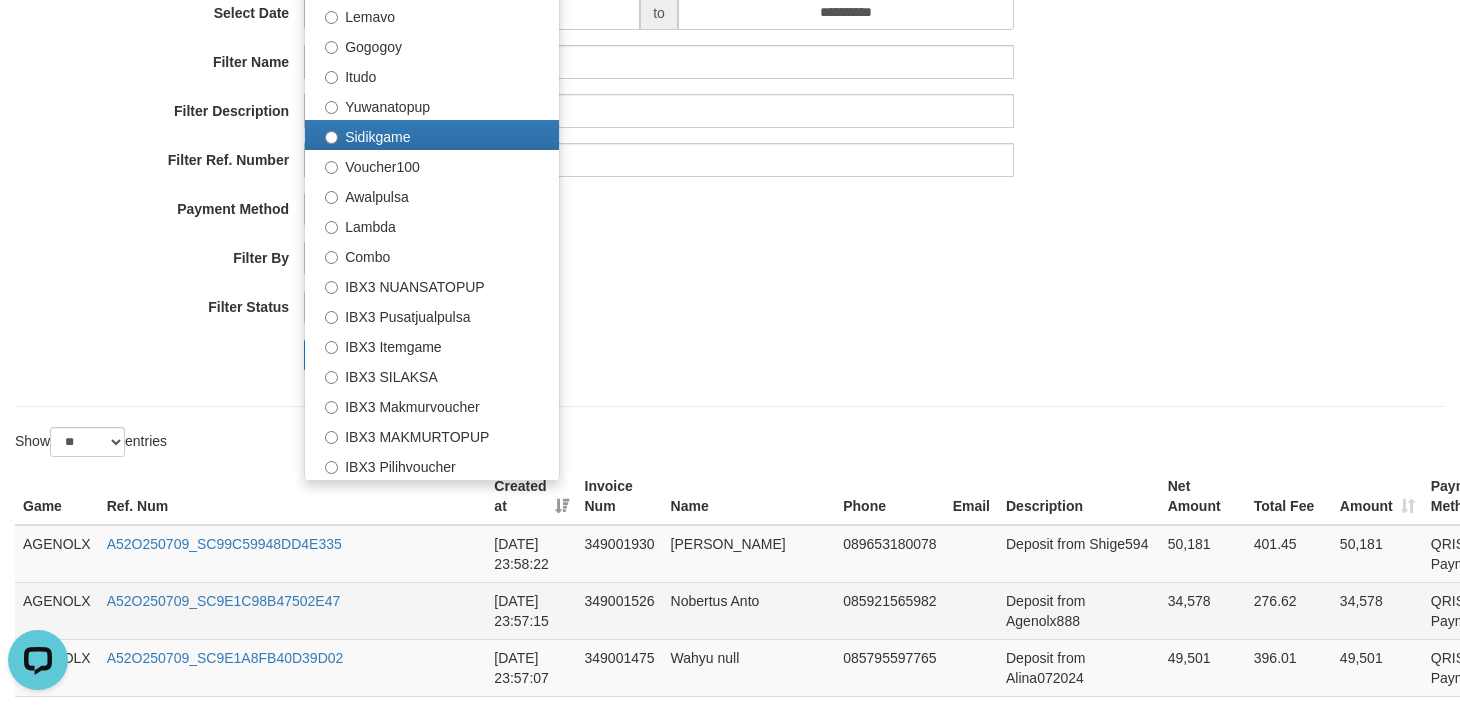 scroll, scrollTop: 291, scrollLeft: 0, axis: vertical 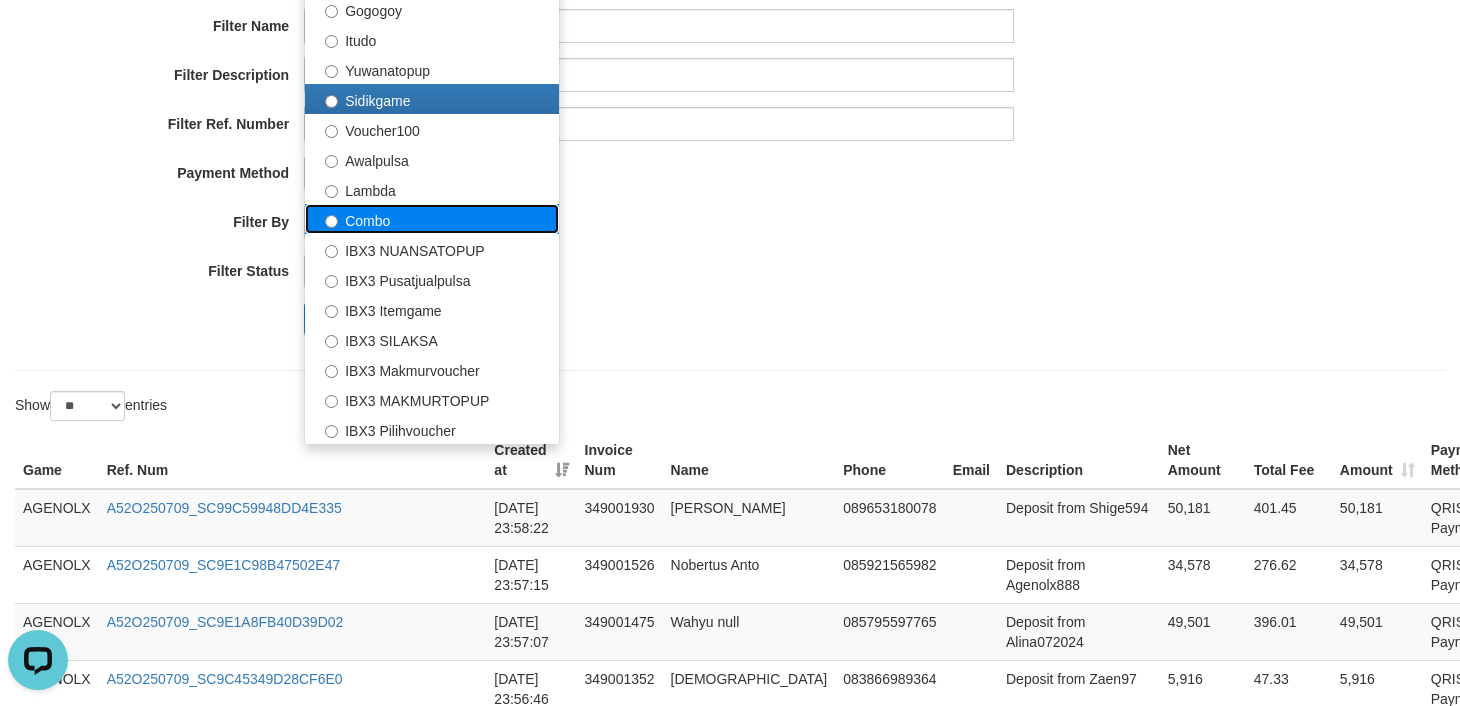 click on "Combo" at bounding box center [432, 219] 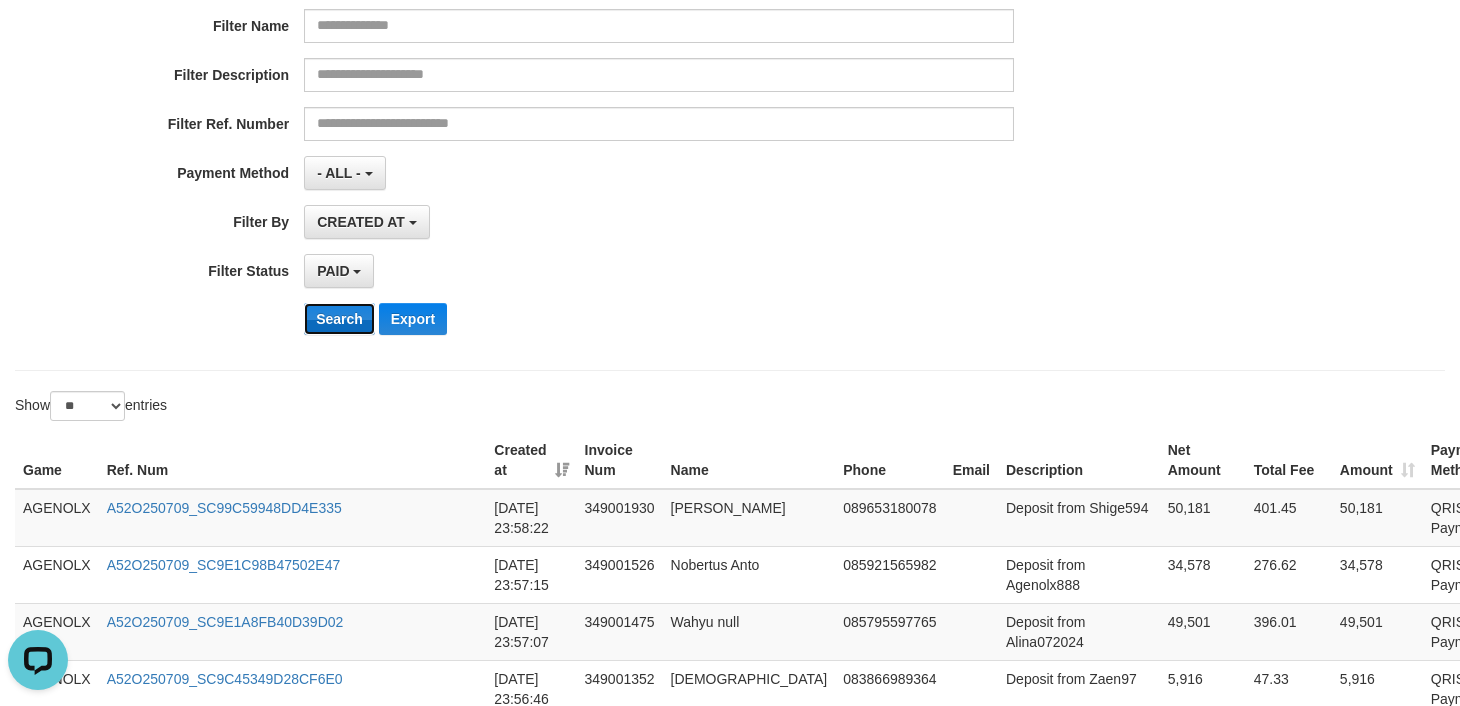 click on "Search" at bounding box center [339, 319] 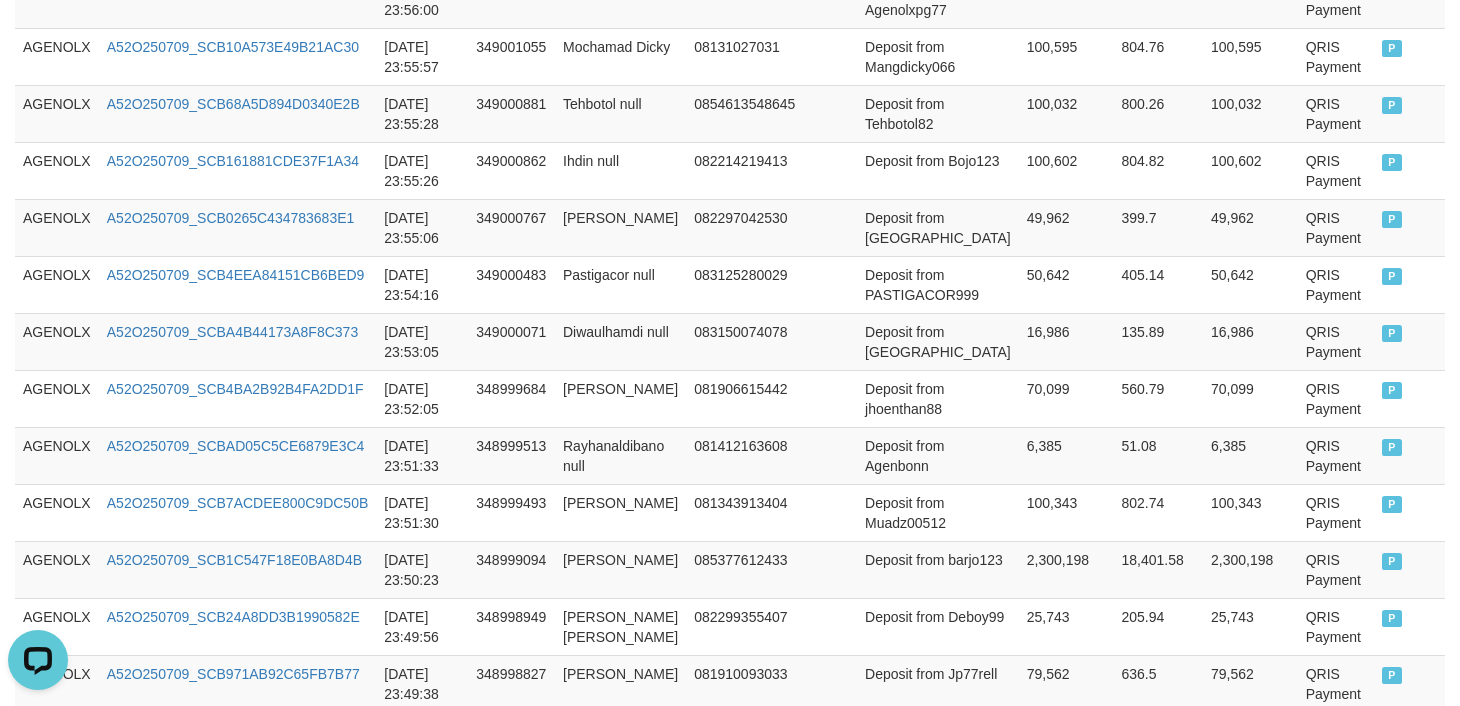 scroll, scrollTop: 1725, scrollLeft: 0, axis: vertical 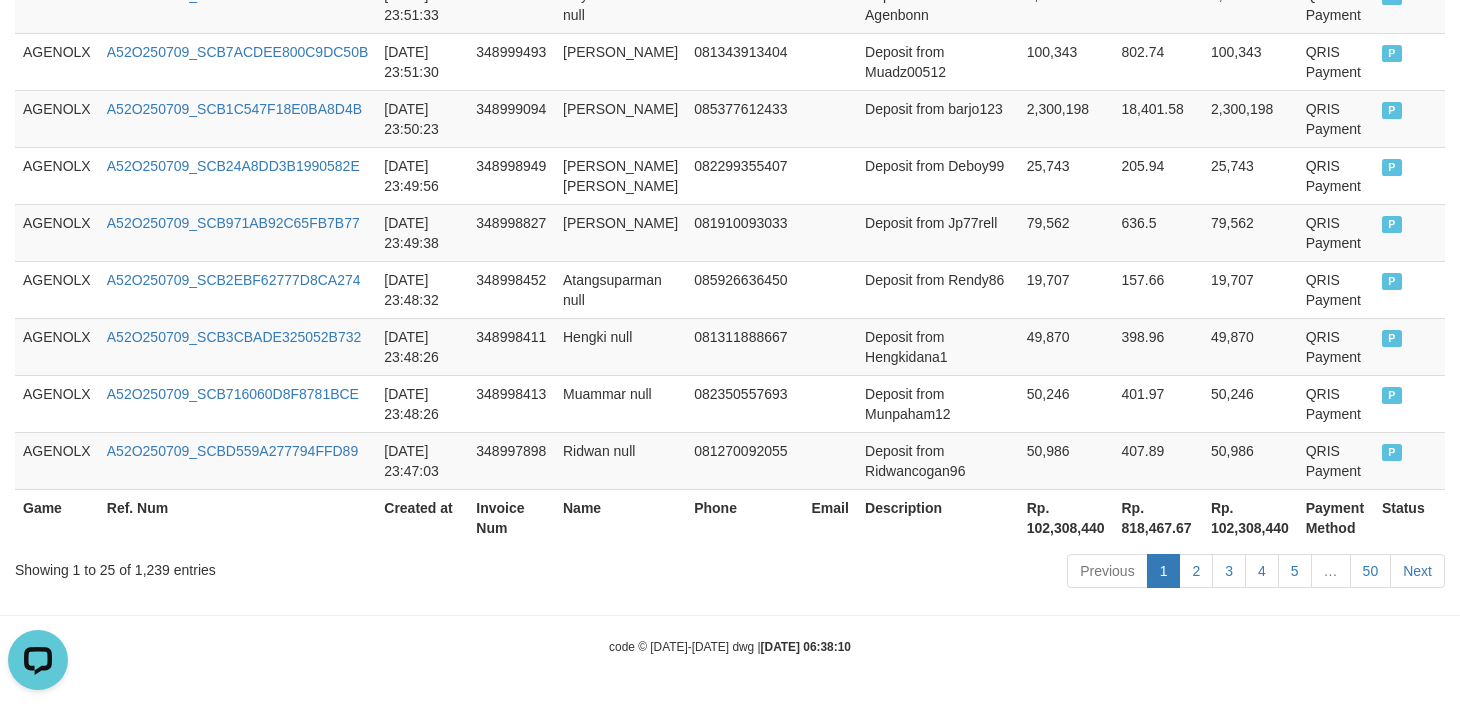 click on "Rp. 102,308,440" at bounding box center [1250, 517] 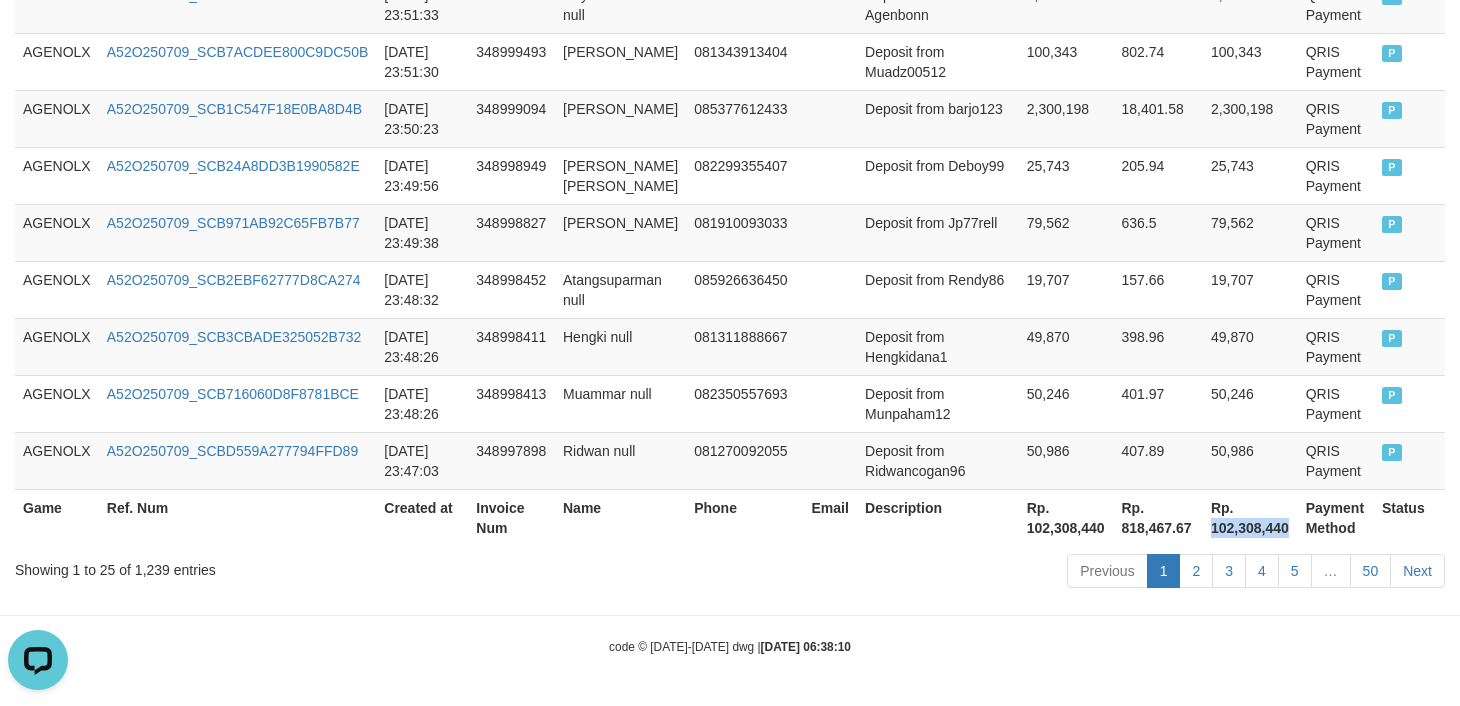 click on "Rp. 102,308,440" at bounding box center (1250, 517) 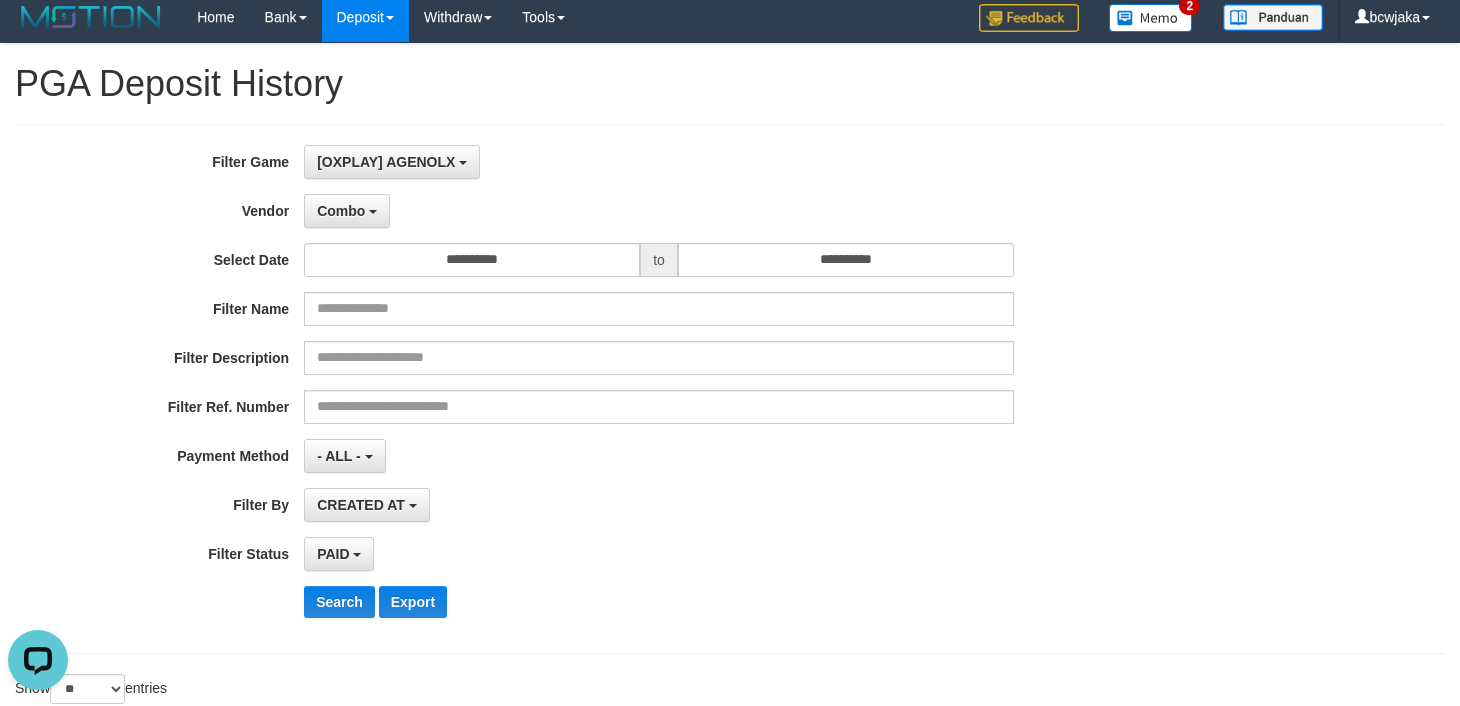 scroll, scrollTop: 0, scrollLeft: 0, axis: both 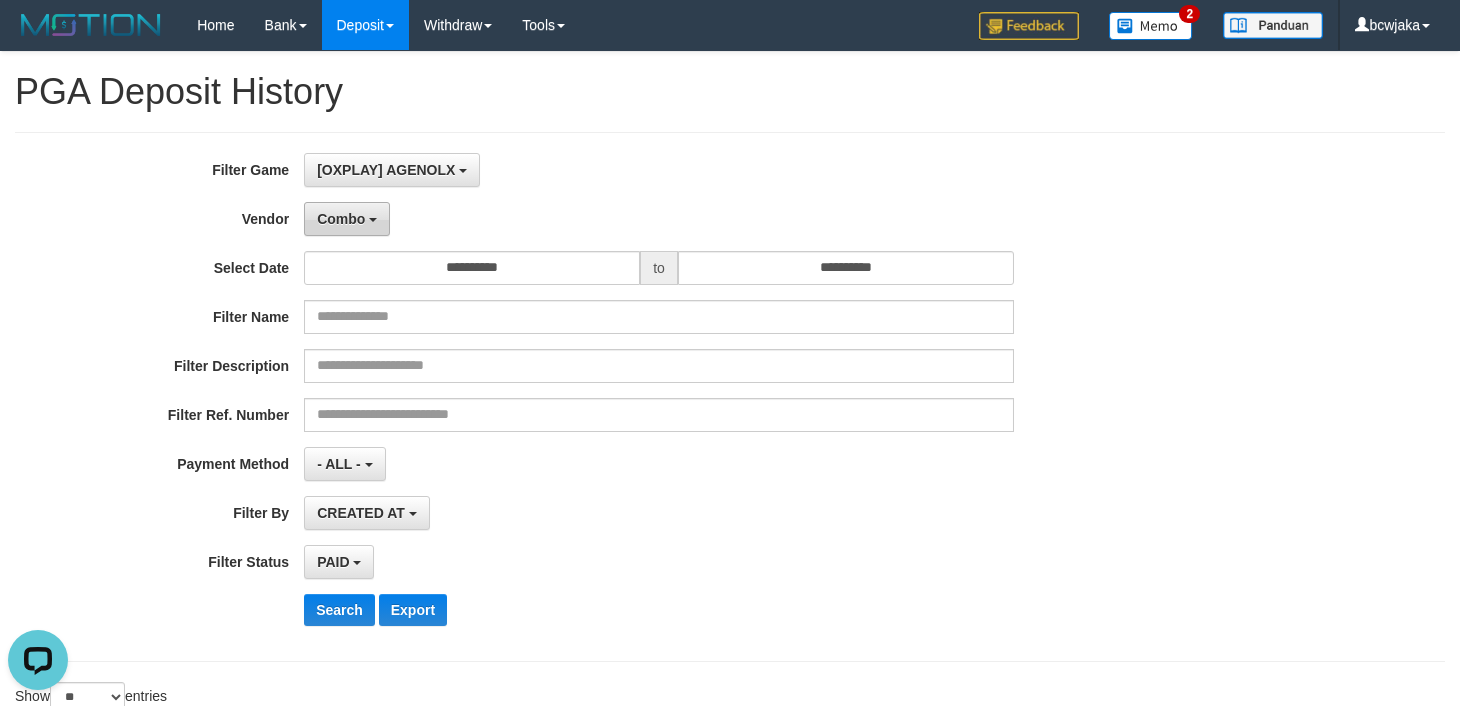 click on "Combo" at bounding box center [347, 219] 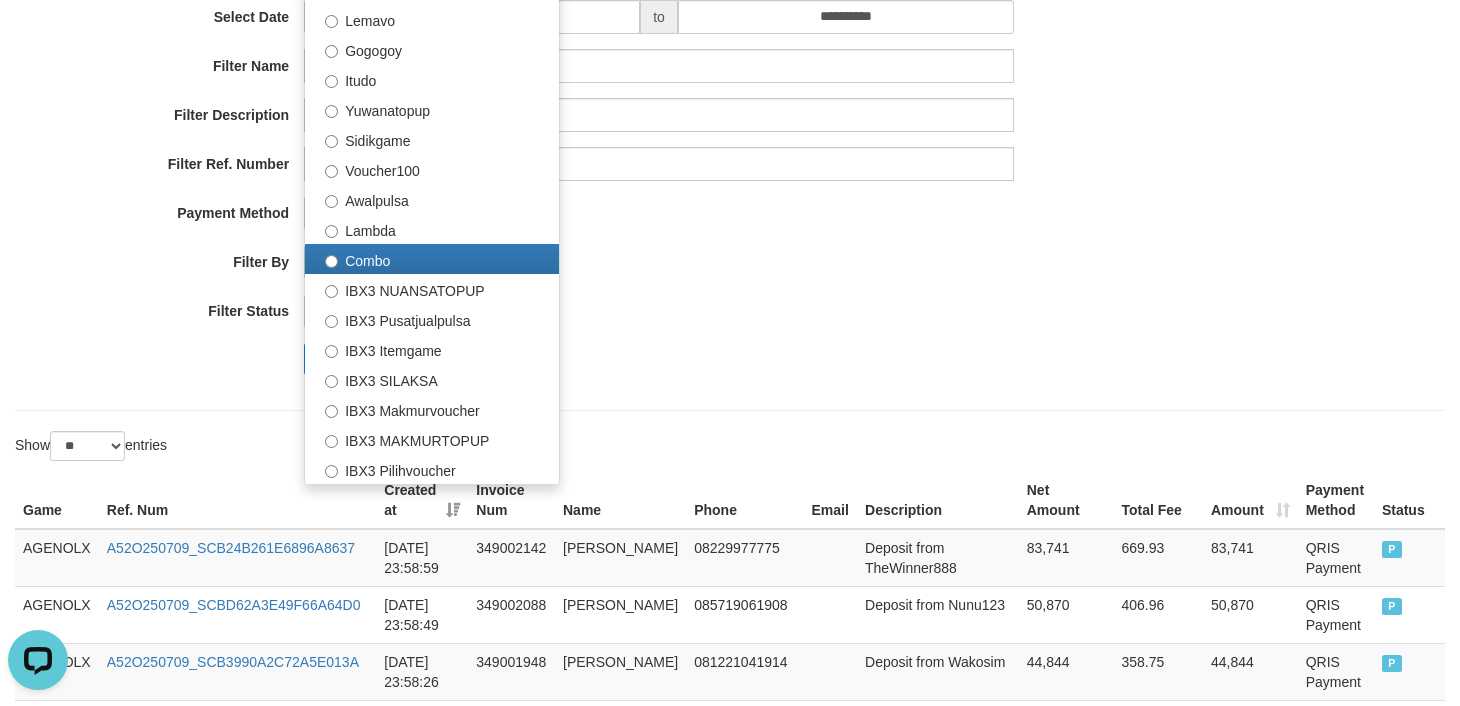 scroll, scrollTop: 583, scrollLeft: 0, axis: vertical 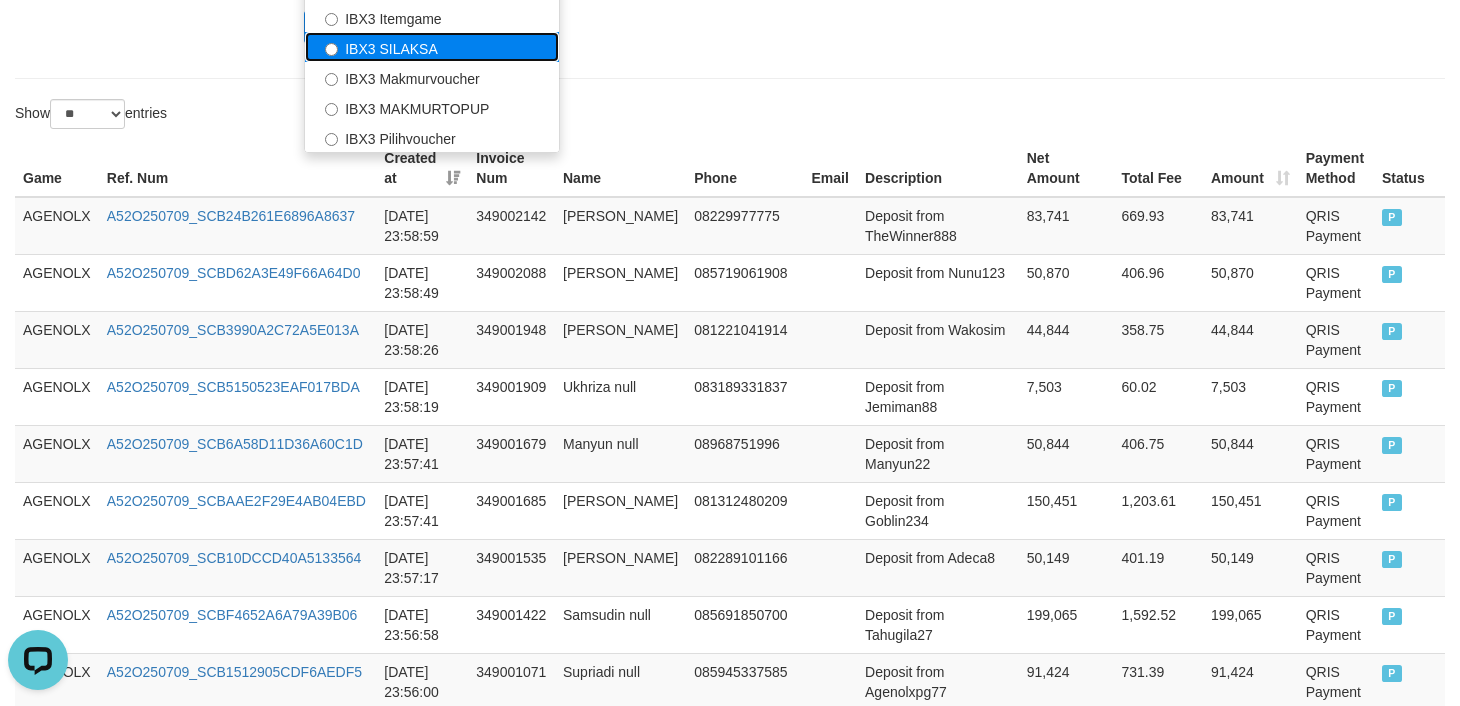 click on "IBX3 SILAKSA" at bounding box center [432, 47] 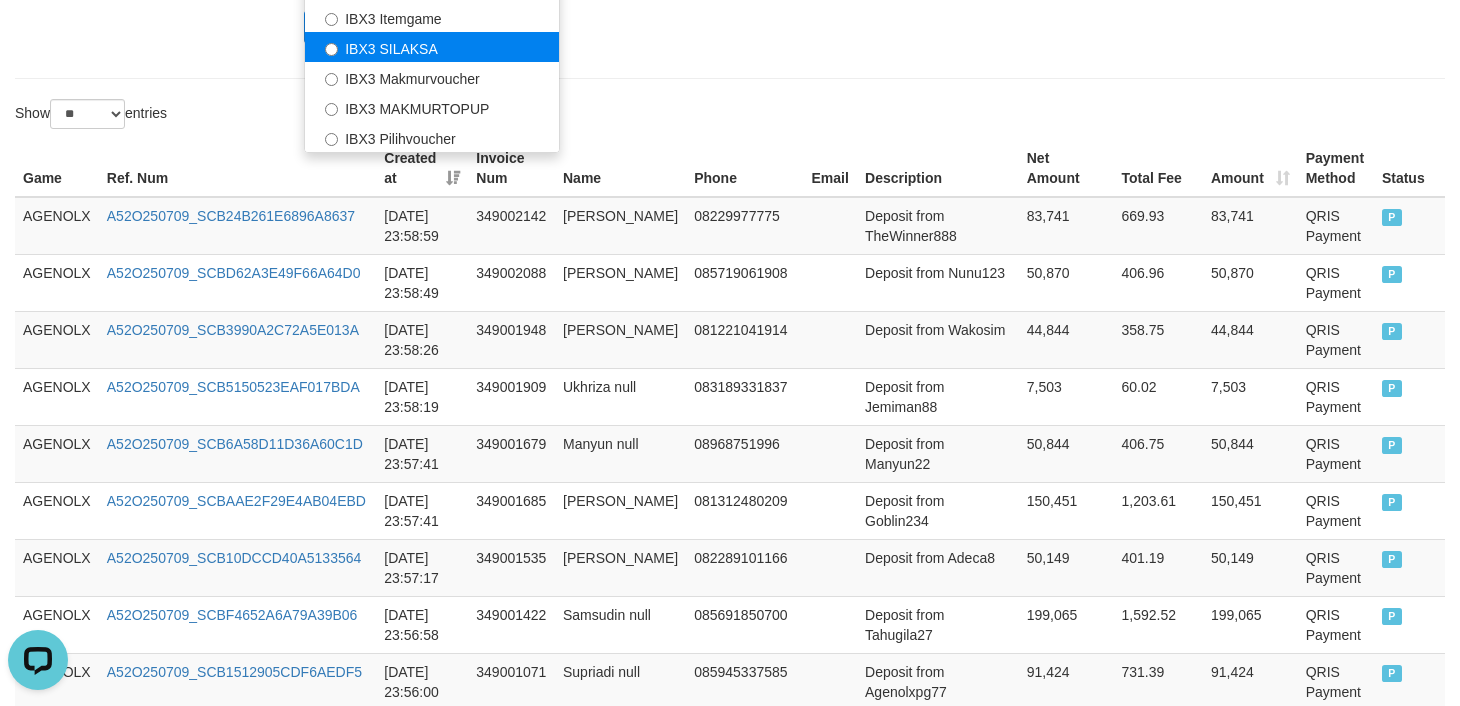 select on "**********" 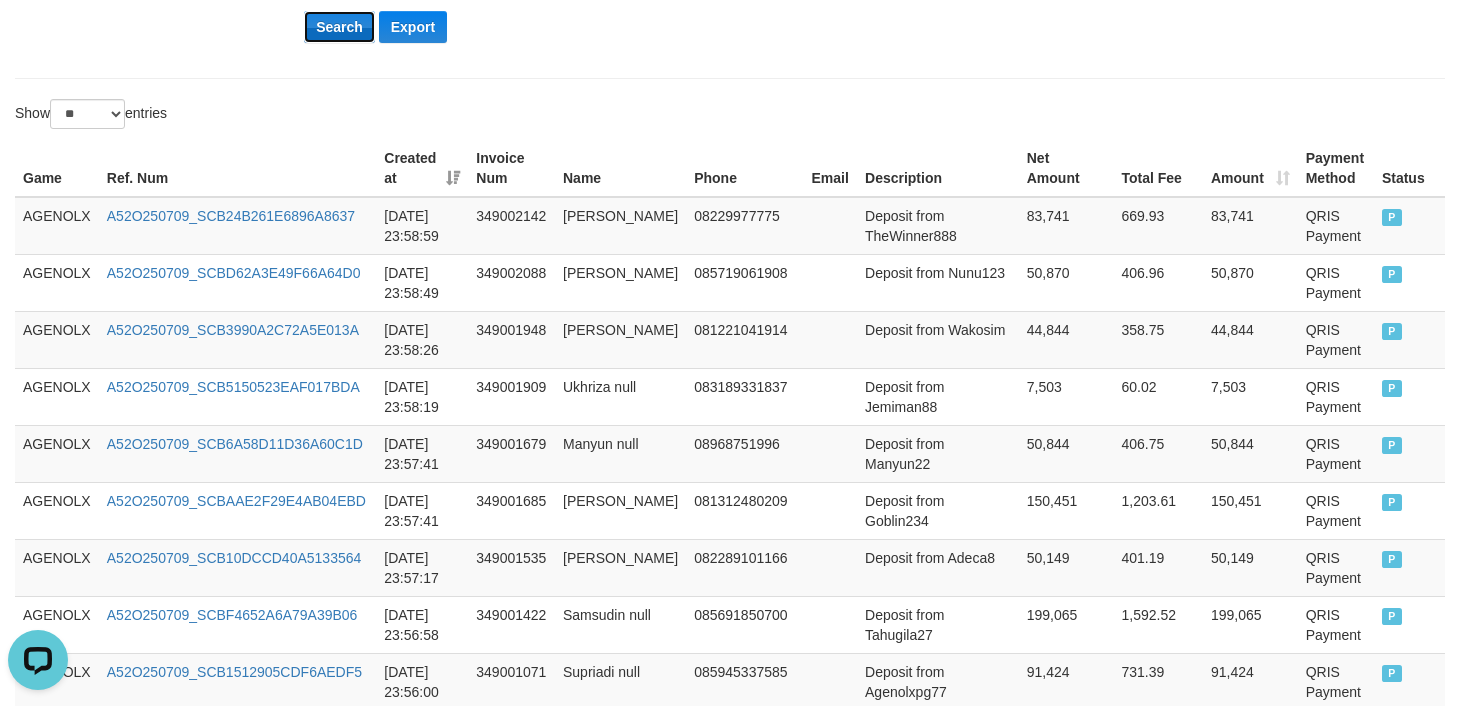 click on "Search" at bounding box center (339, 27) 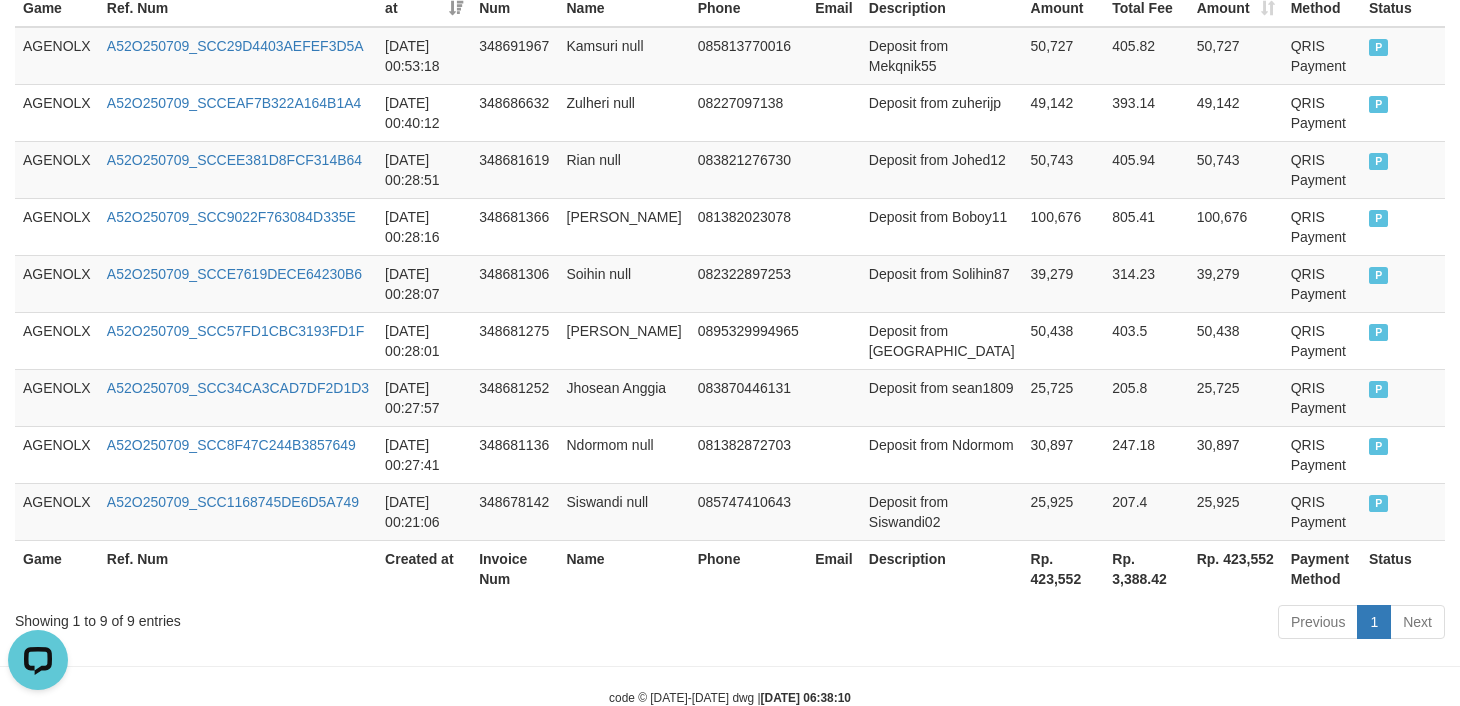 scroll, scrollTop: 808, scrollLeft: 0, axis: vertical 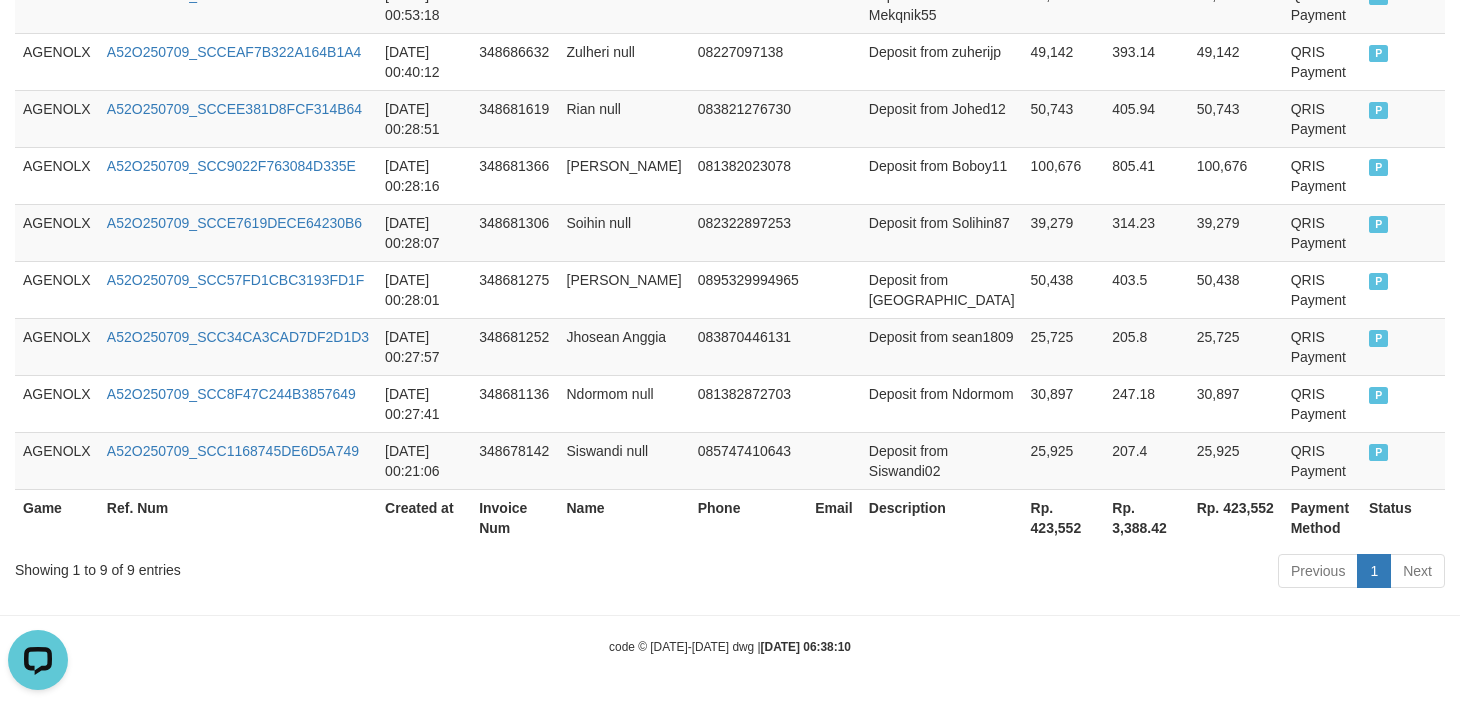 click on "Rp. 423,552" at bounding box center (1236, 517) 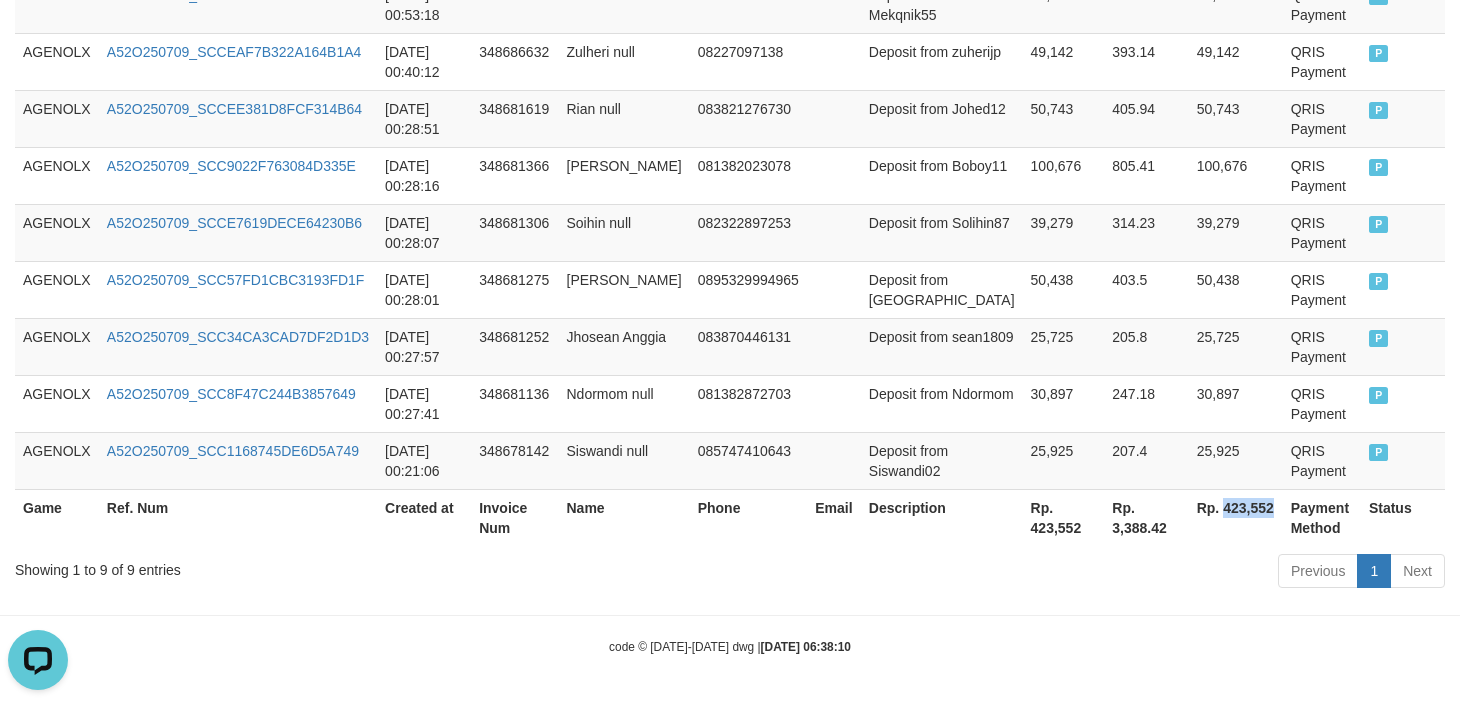 click on "Rp. 423,552" at bounding box center [1236, 517] 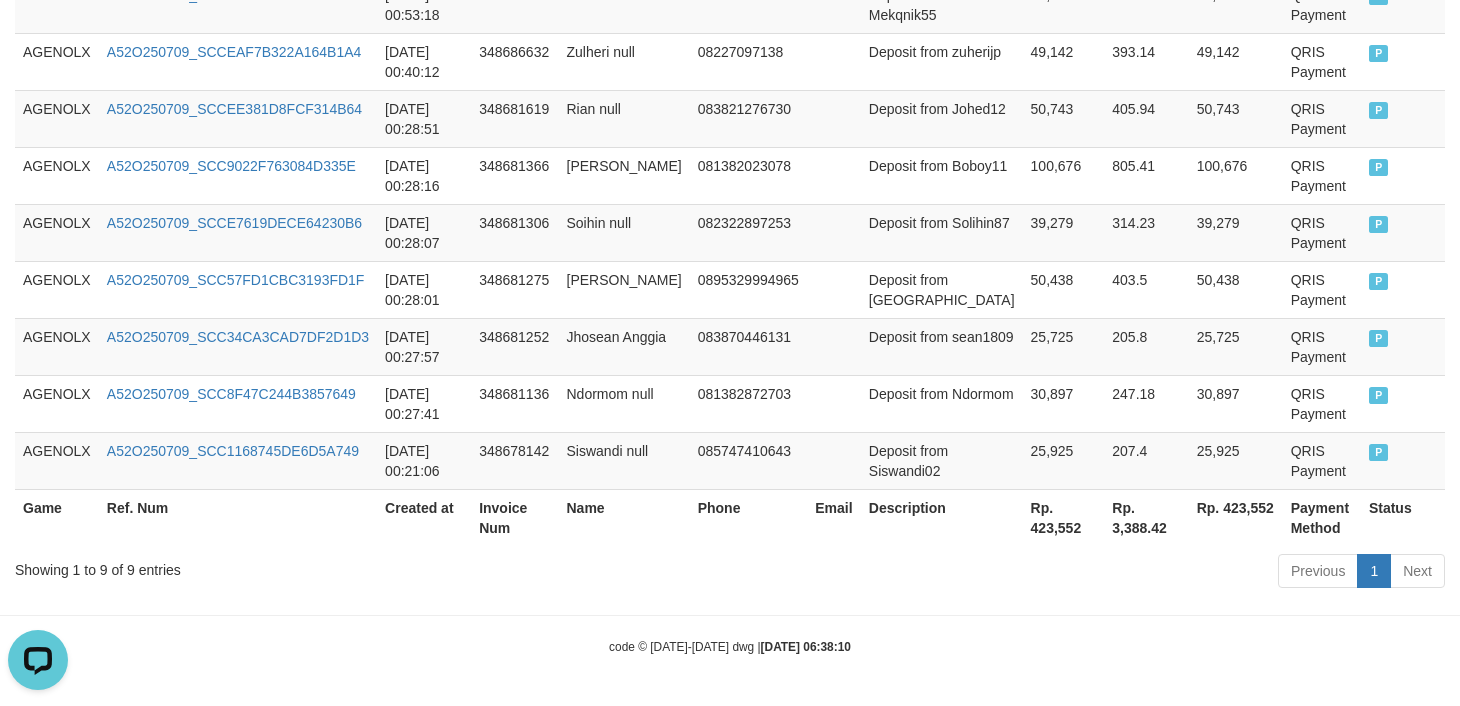 click on "Previous 1 Next" at bounding box center (1034, 573) 